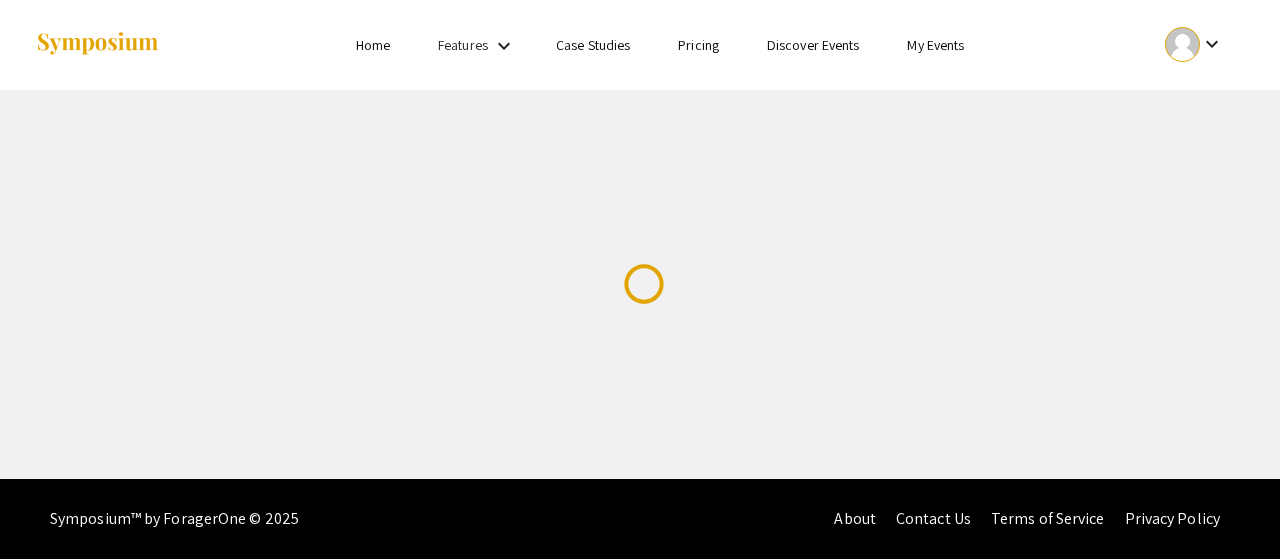 scroll, scrollTop: 0, scrollLeft: 0, axis: both 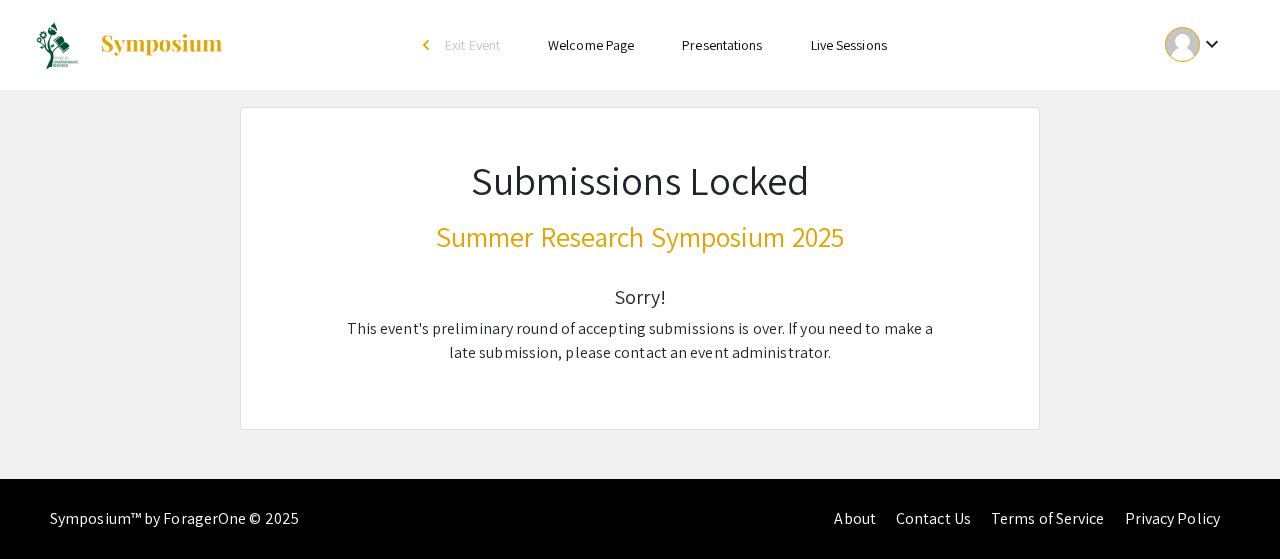 click on "Presentations" at bounding box center (722, 45) 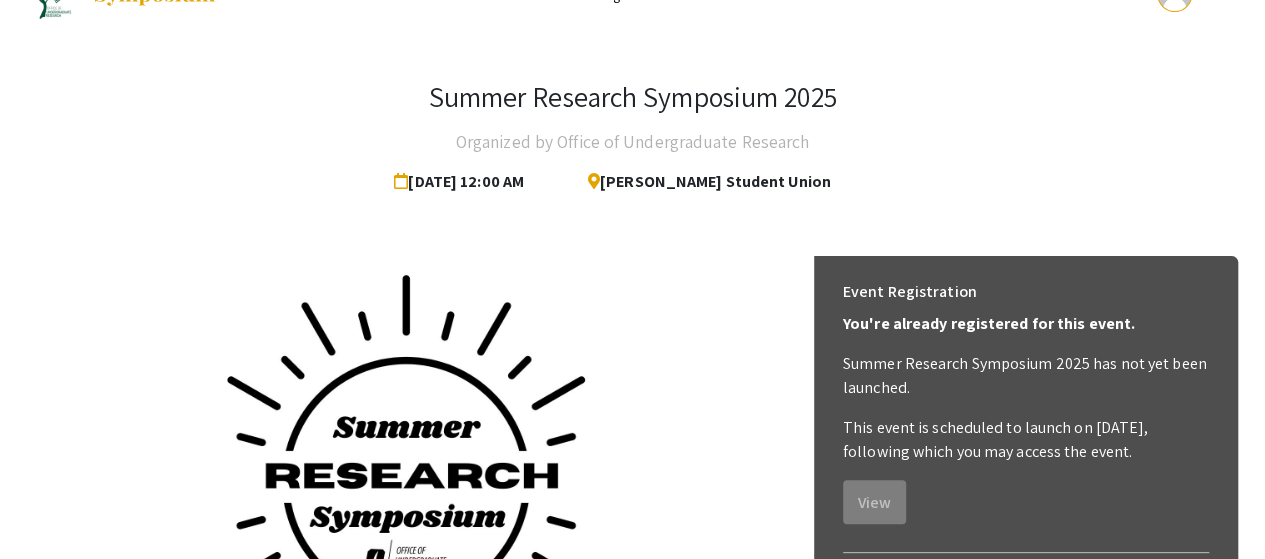 scroll, scrollTop: 0, scrollLeft: 0, axis: both 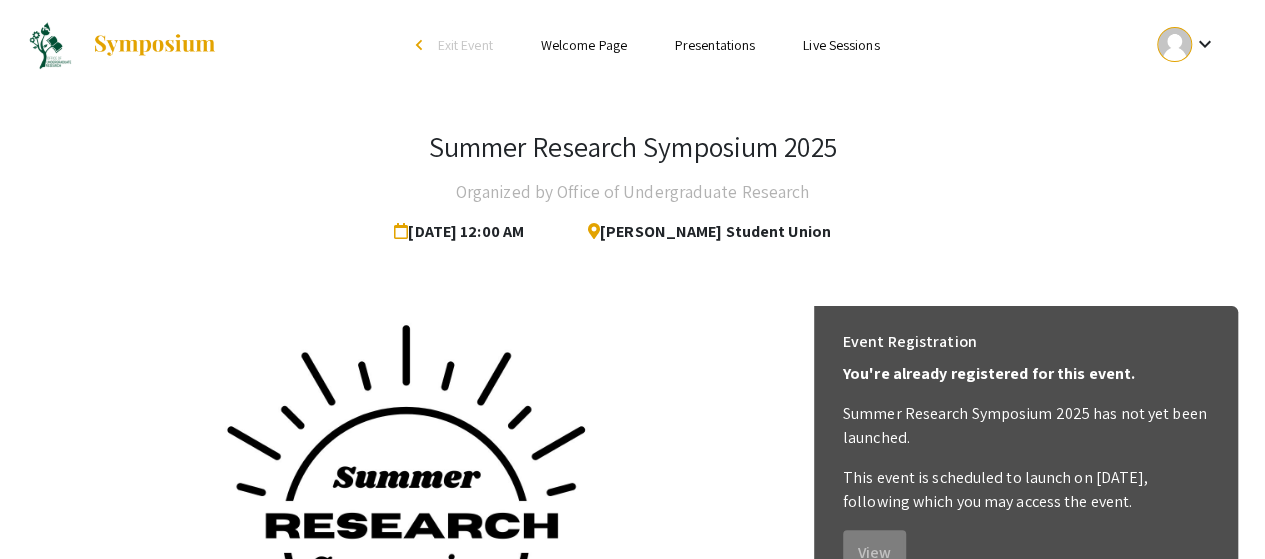 click on "Skip navigation  arrow_back_ios Exit Event Welcome Page Presentations Live Sessions" at bounding box center (632, 45) 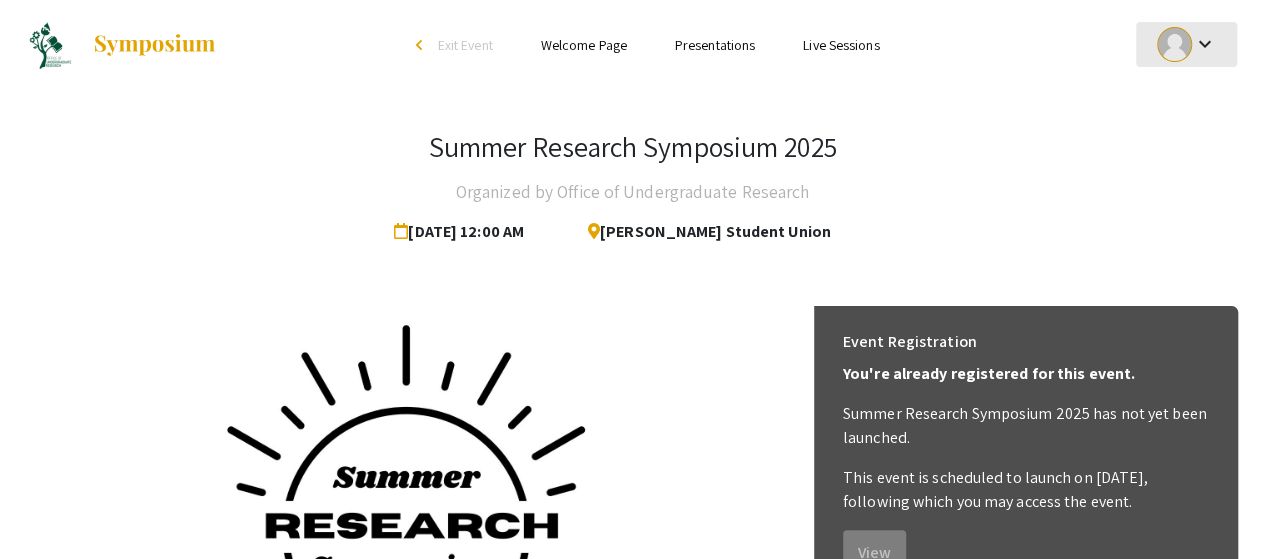 click at bounding box center (1174, 44) 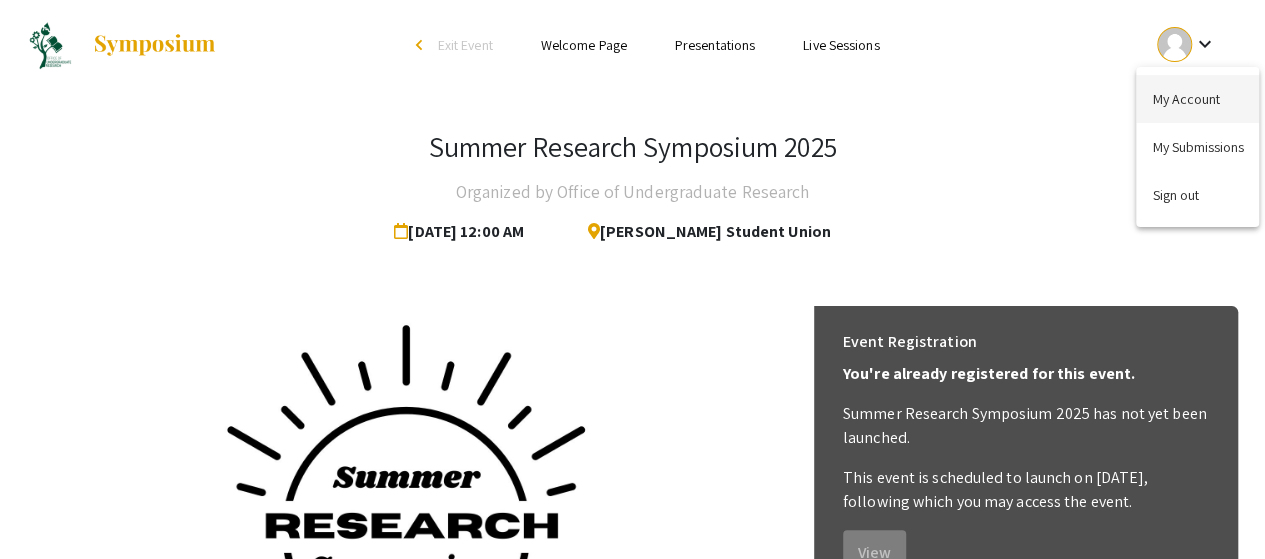 click on "My Account" at bounding box center (1197, 99) 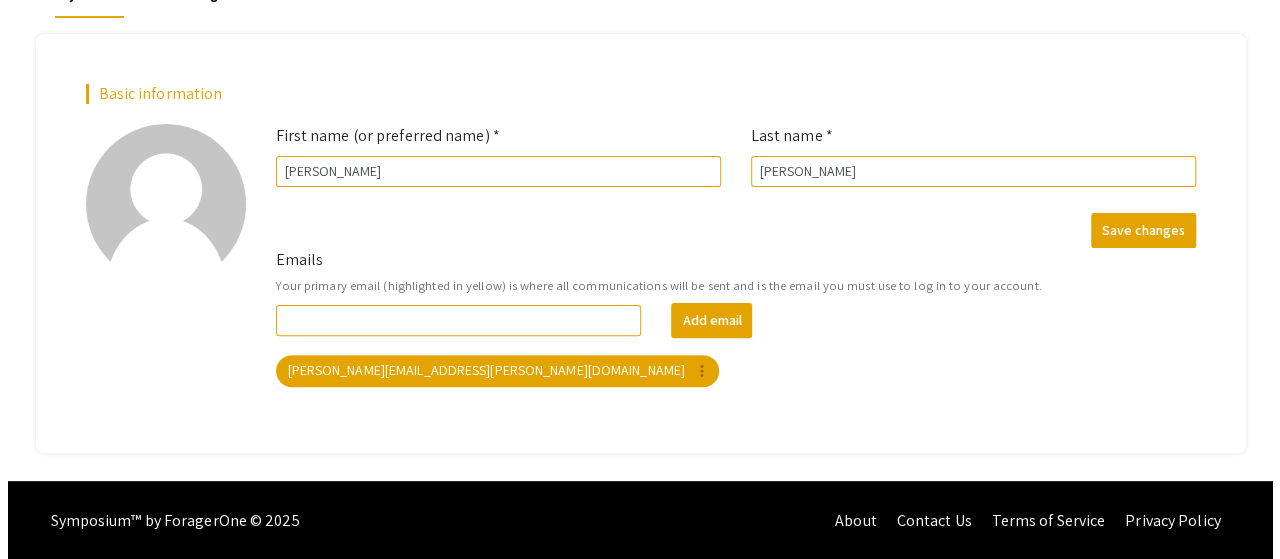 scroll, scrollTop: 0, scrollLeft: 0, axis: both 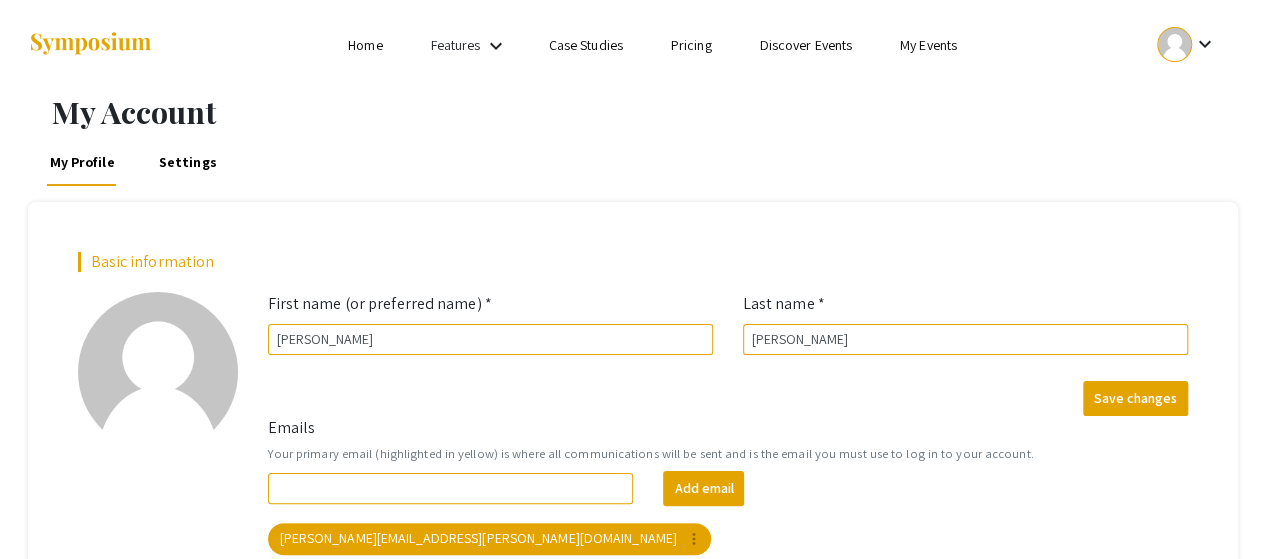 click on "keyboard_arrow_down" at bounding box center [1204, 44] 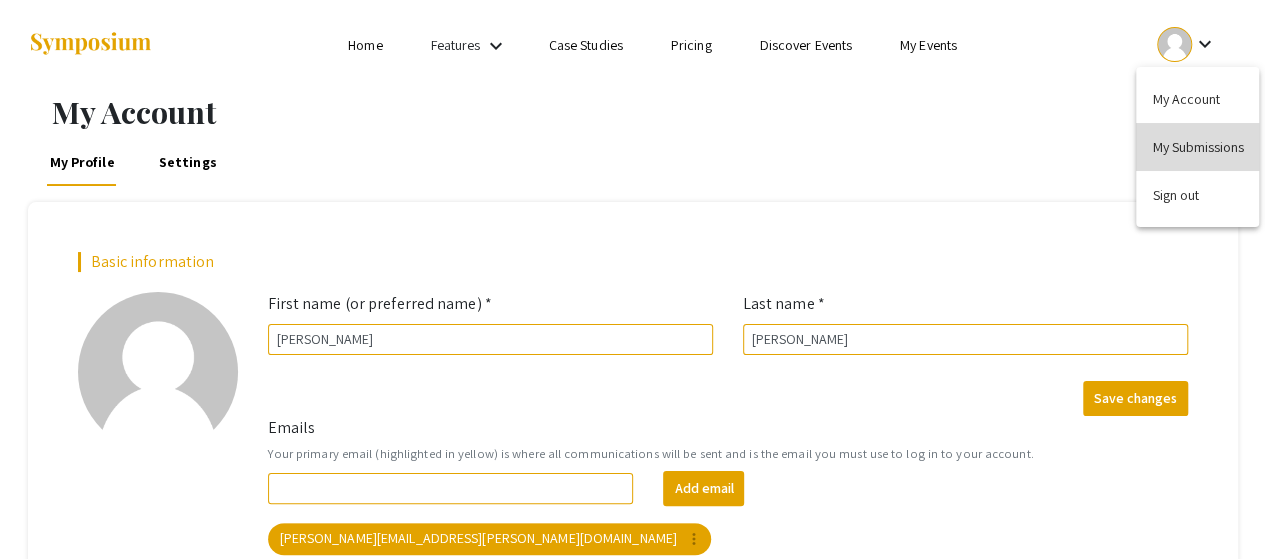 click on "My Submissions" at bounding box center (1197, 147) 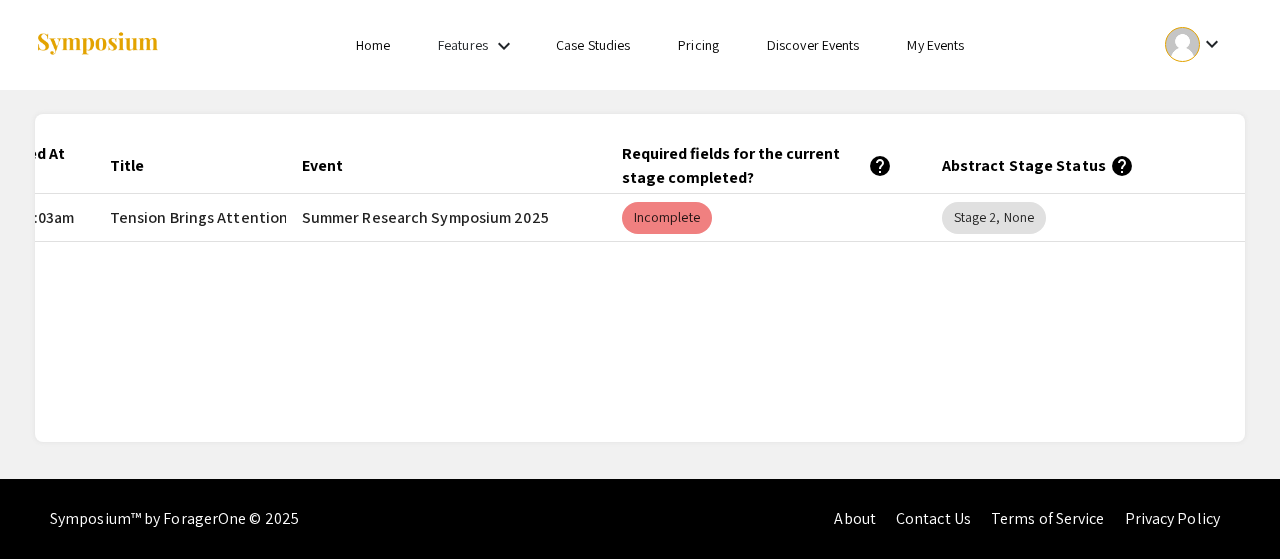 scroll, scrollTop: 0, scrollLeft: 0, axis: both 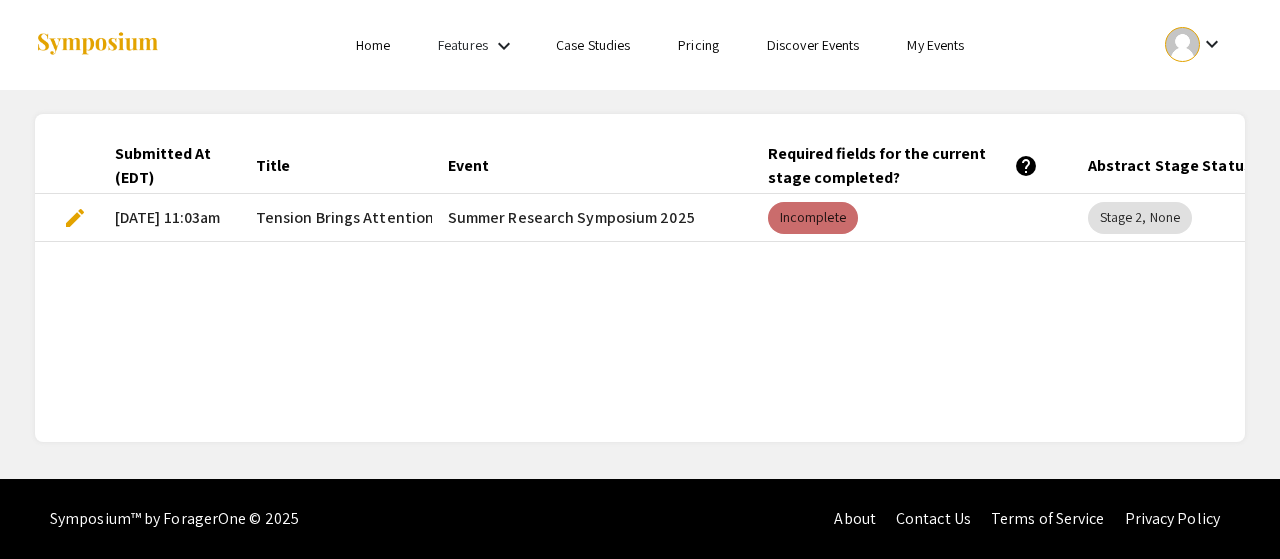 click on "Incomplete" at bounding box center [813, 218] 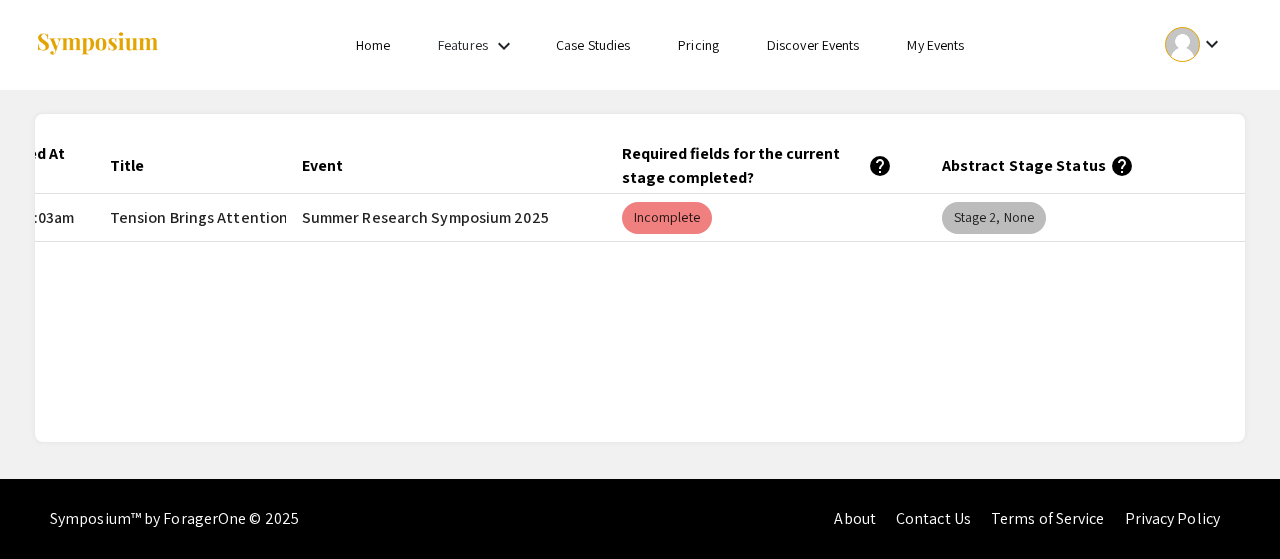 click on "Stage 2, None" at bounding box center (994, 218) 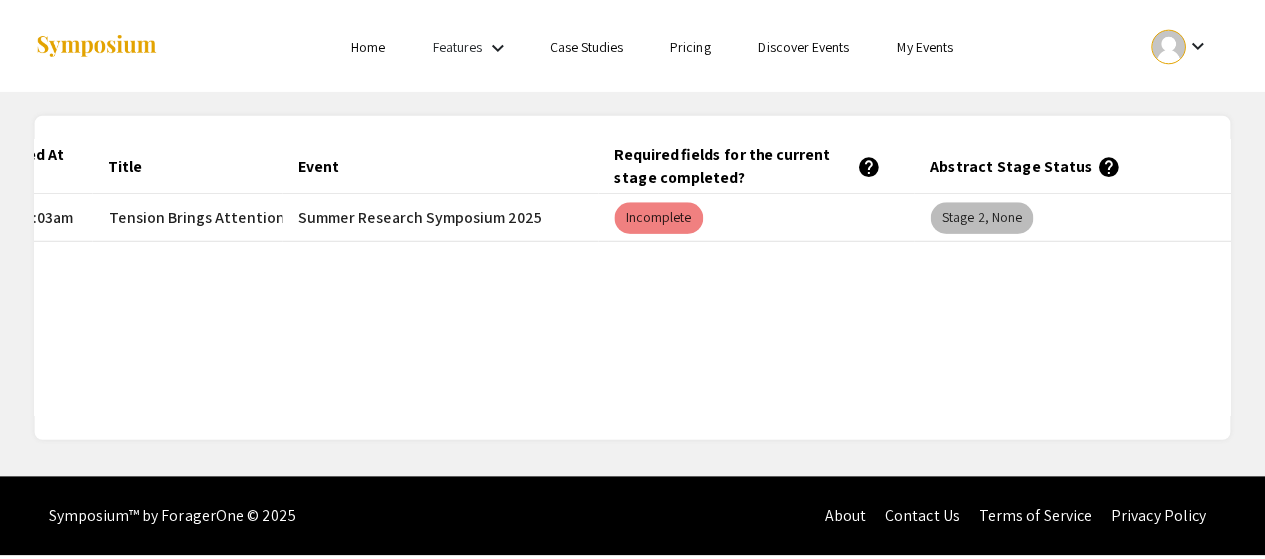 scroll, scrollTop: 0, scrollLeft: 0, axis: both 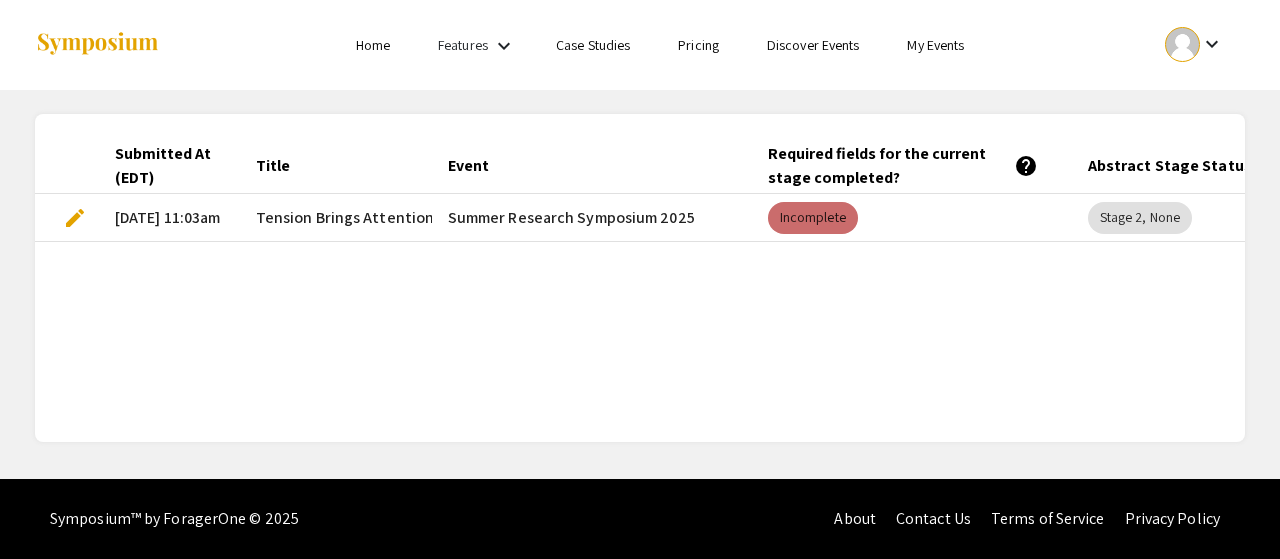 click on "Incomplete" at bounding box center [813, 218] 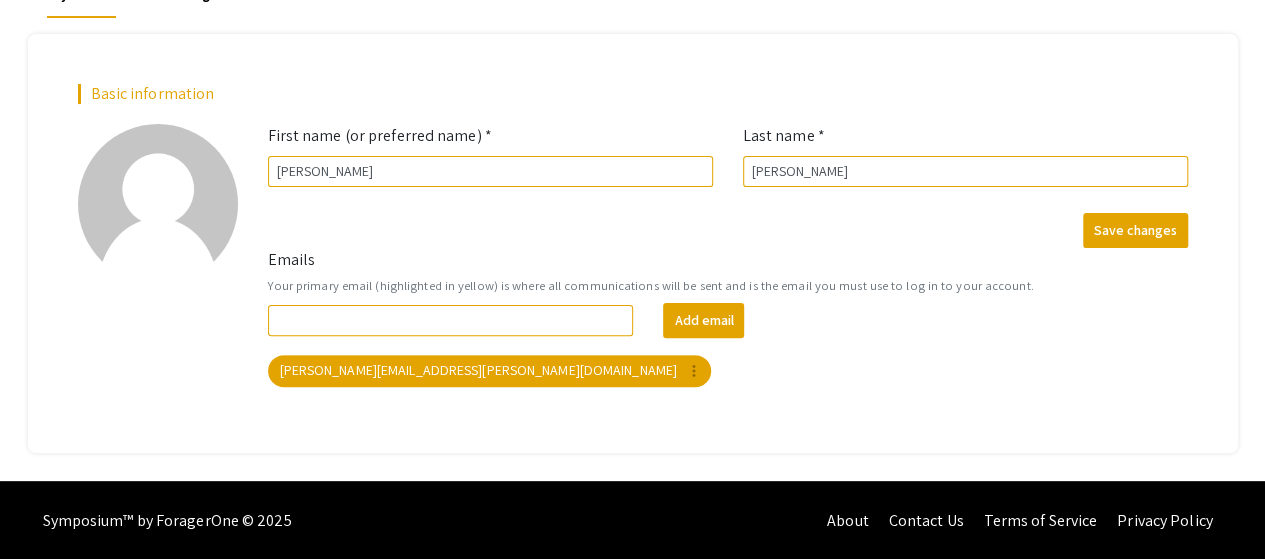 scroll, scrollTop: 0, scrollLeft: 0, axis: both 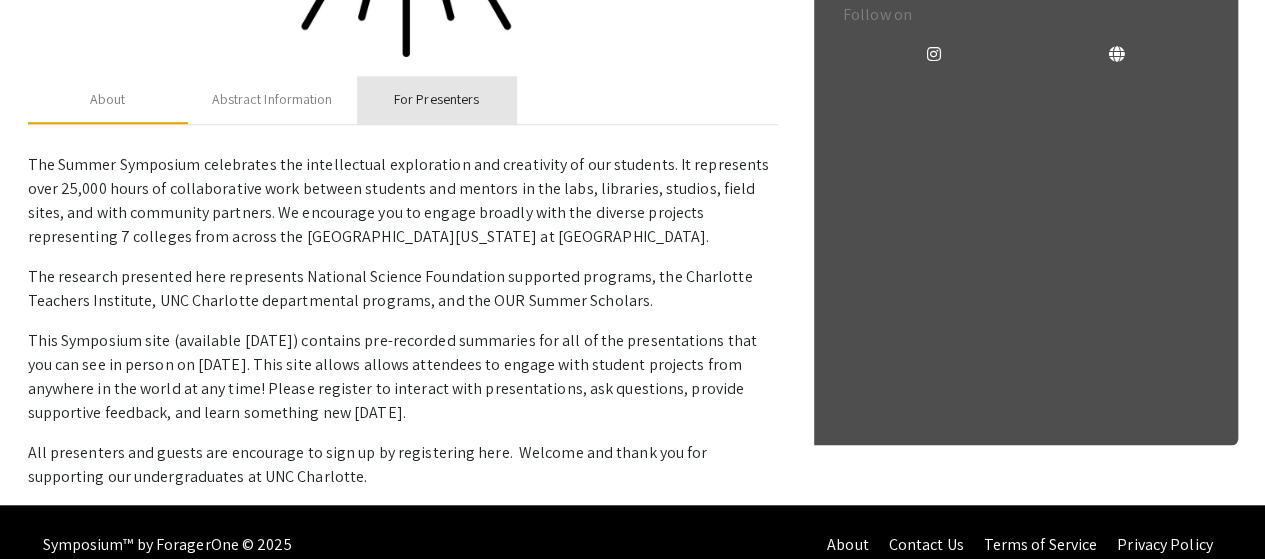 click on "For Presenters" at bounding box center [436, 99] 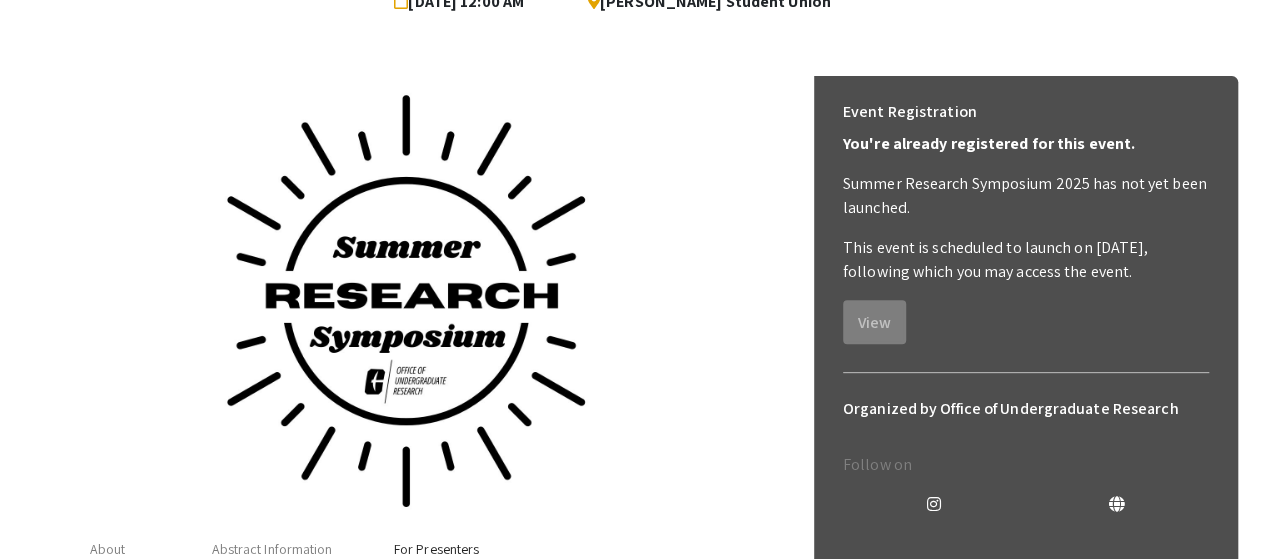 scroll, scrollTop: 0, scrollLeft: 0, axis: both 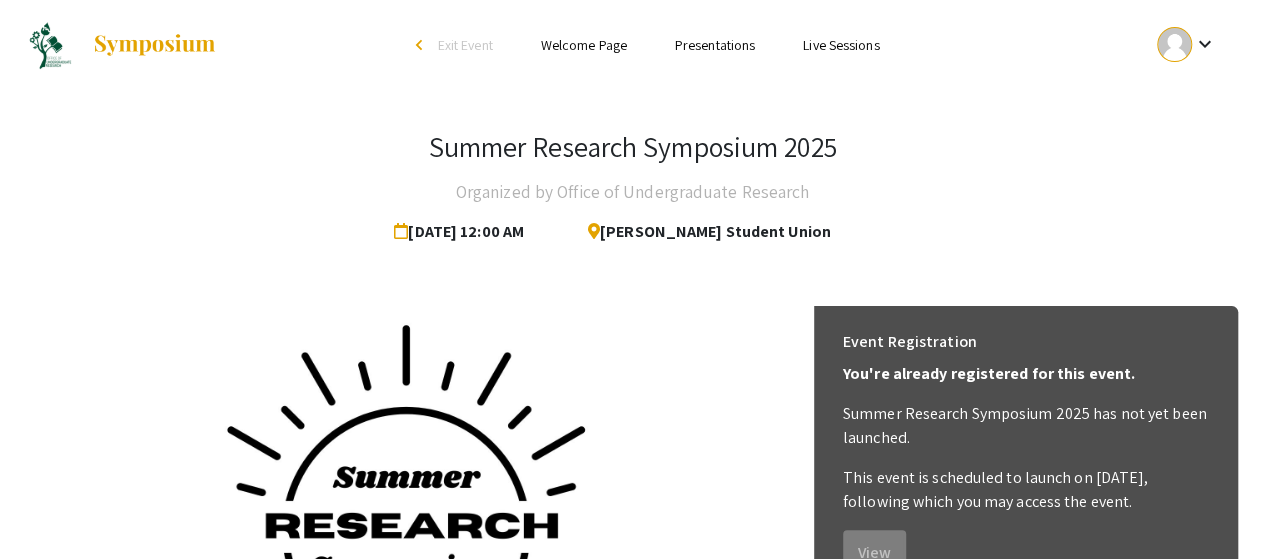 click on "Presentations" at bounding box center [715, 45] 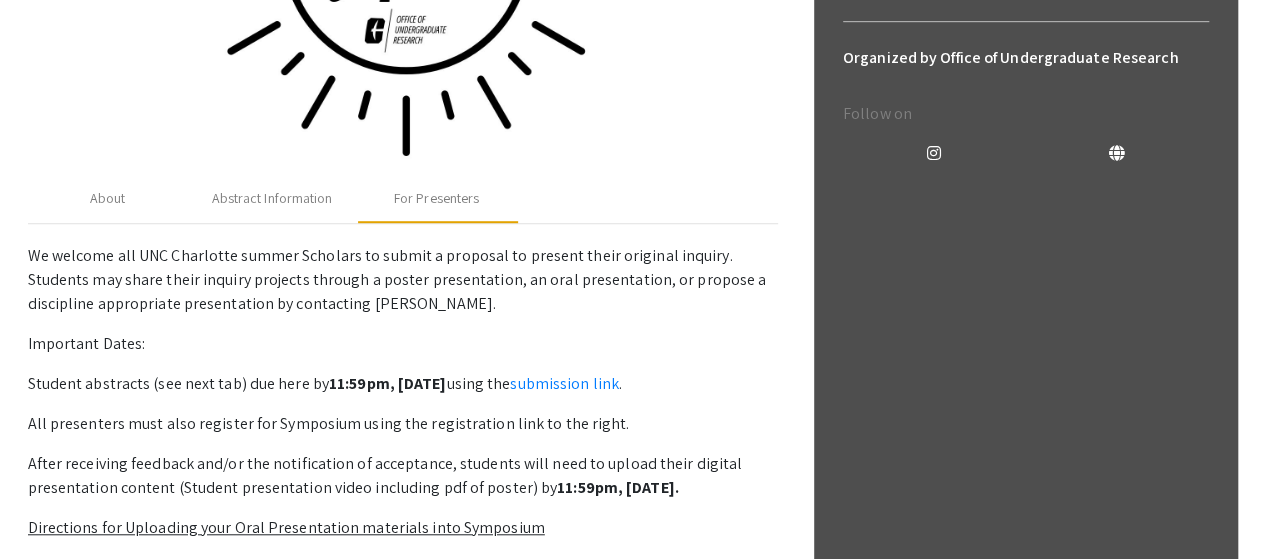 scroll, scrollTop: 583, scrollLeft: 0, axis: vertical 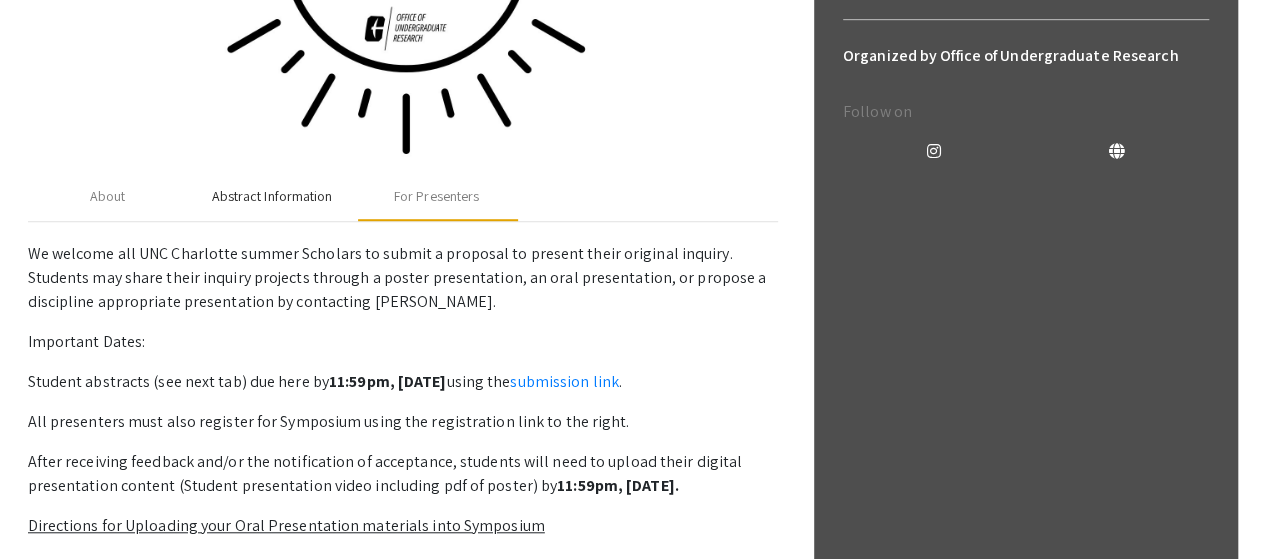 click on "Abstract Information" at bounding box center (272, 196) 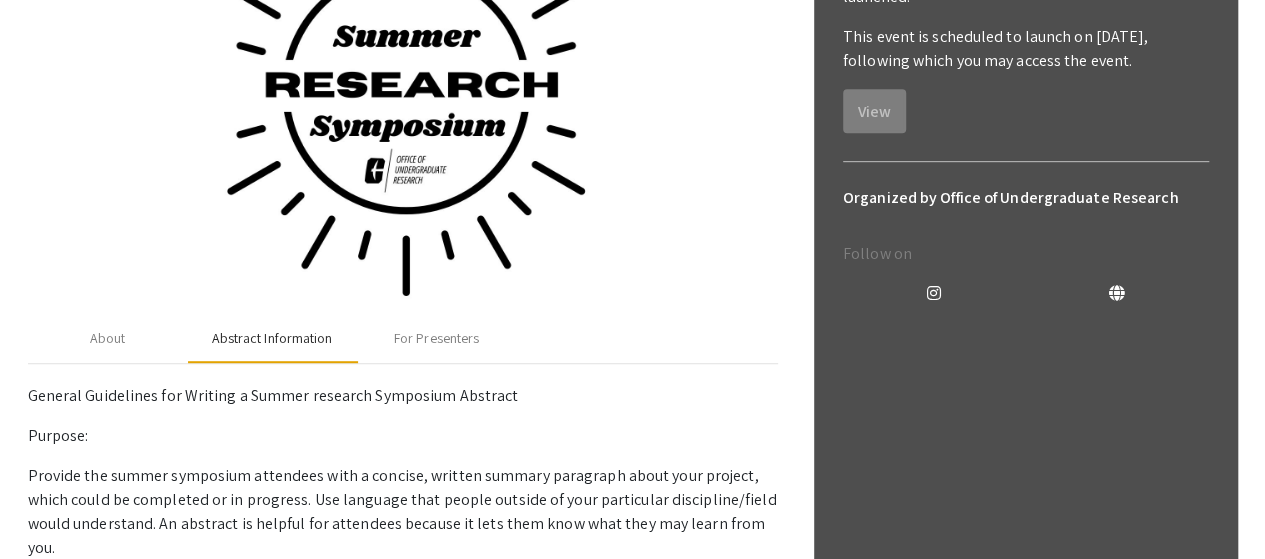 scroll, scrollTop: 442, scrollLeft: 0, axis: vertical 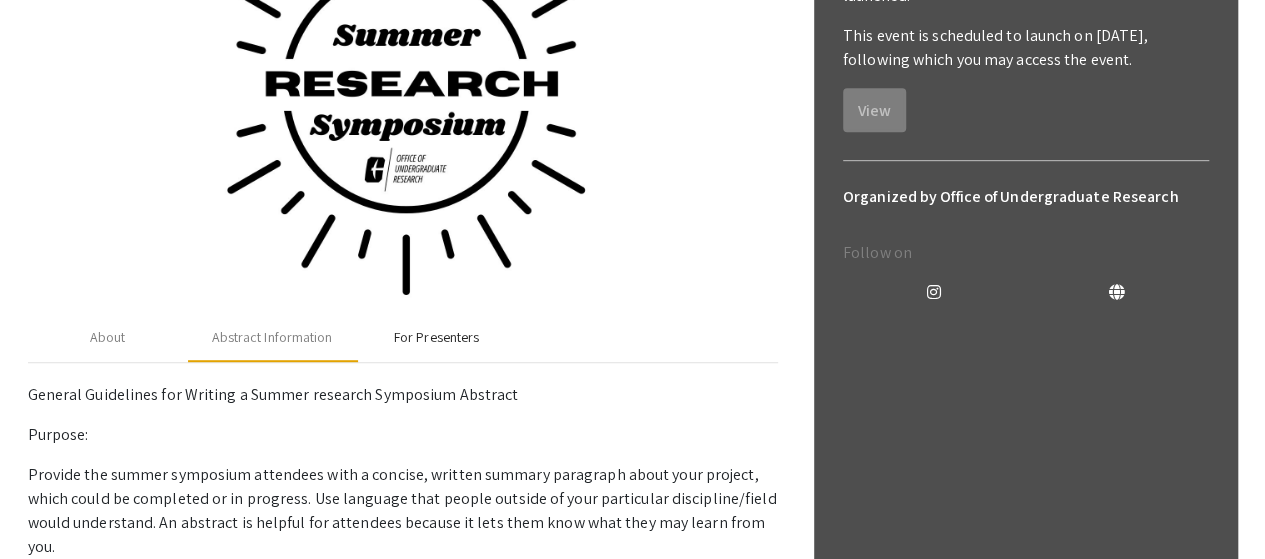 click on "For Presenters" at bounding box center (436, 337) 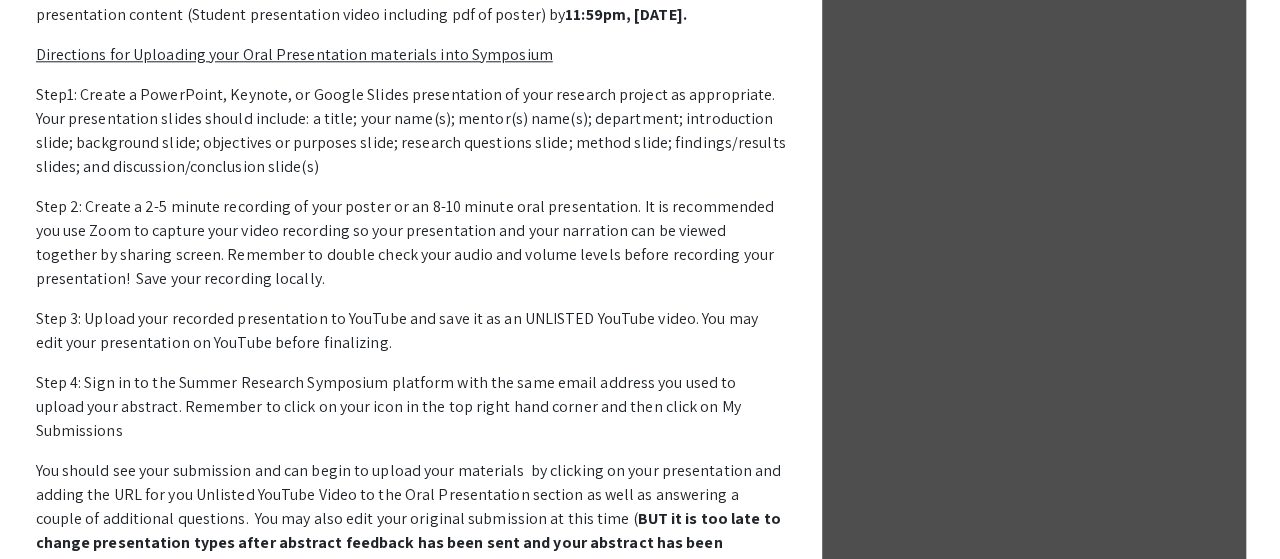 scroll, scrollTop: 0, scrollLeft: 0, axis: both 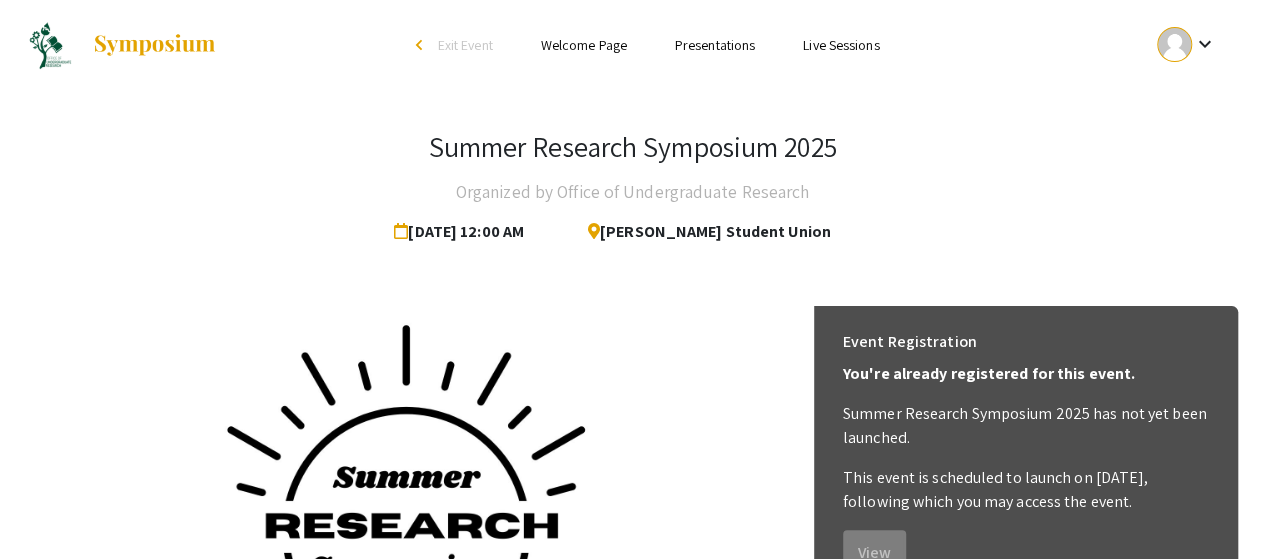 click at bounding box center (1174, 44) 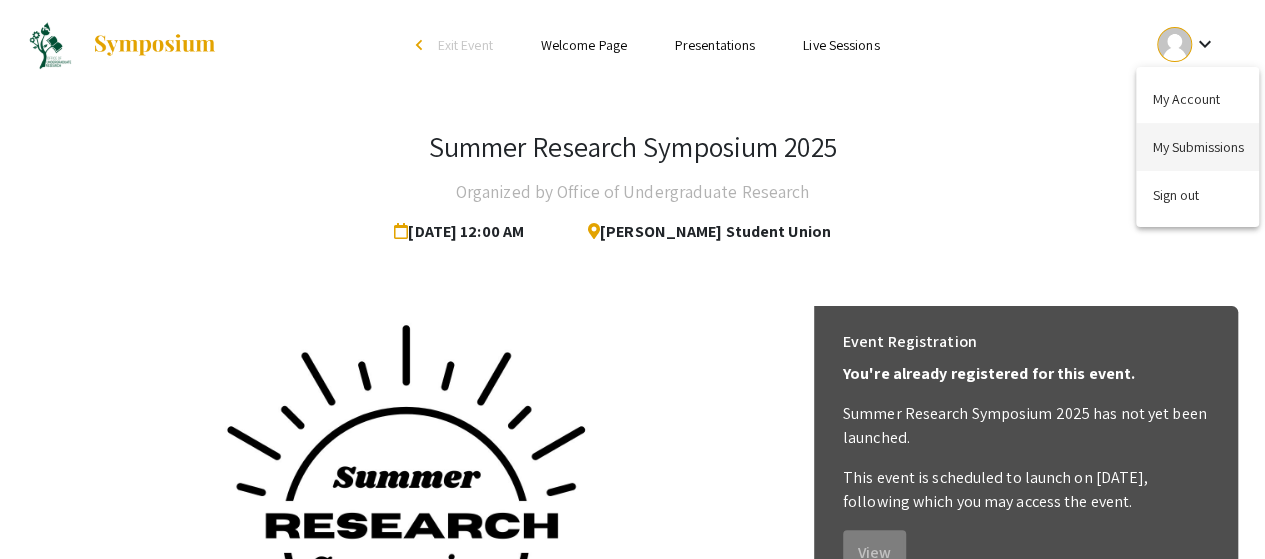click on "My Submissions" at bounding box center (1197, 147) 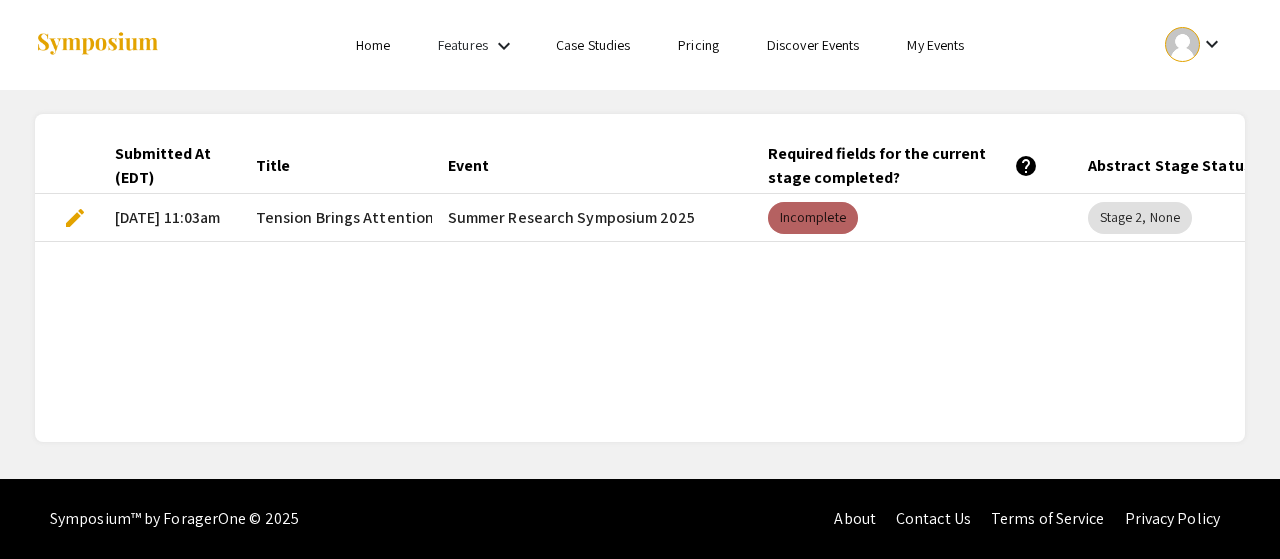 click on "Incomplete" at bounding box center (813, 218) 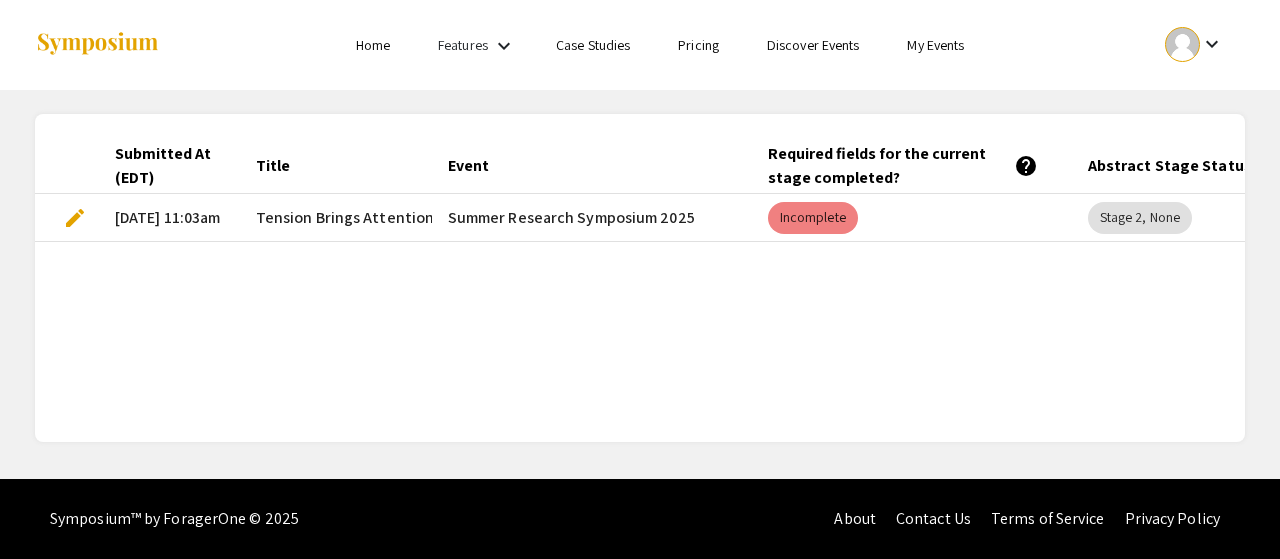 click on "Summer Research Symposium 2025" at bounding box center (592, 218) 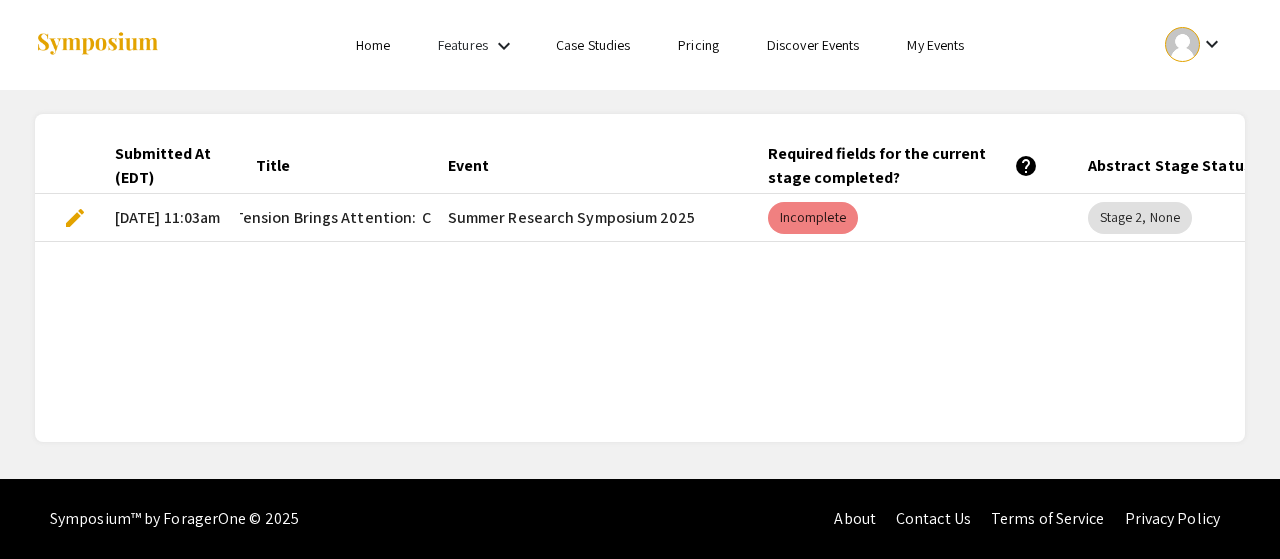 scroll, scrollTop: 0, scrollLeft: 0, axis: both 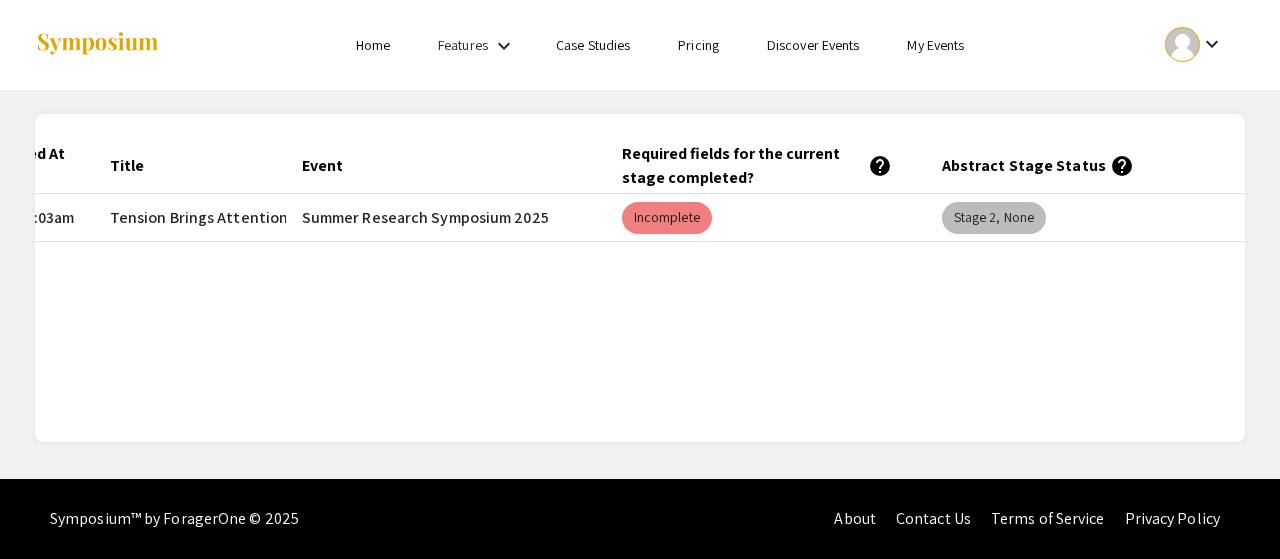click on "Stage 2, None" at bounding box center [994, 218] 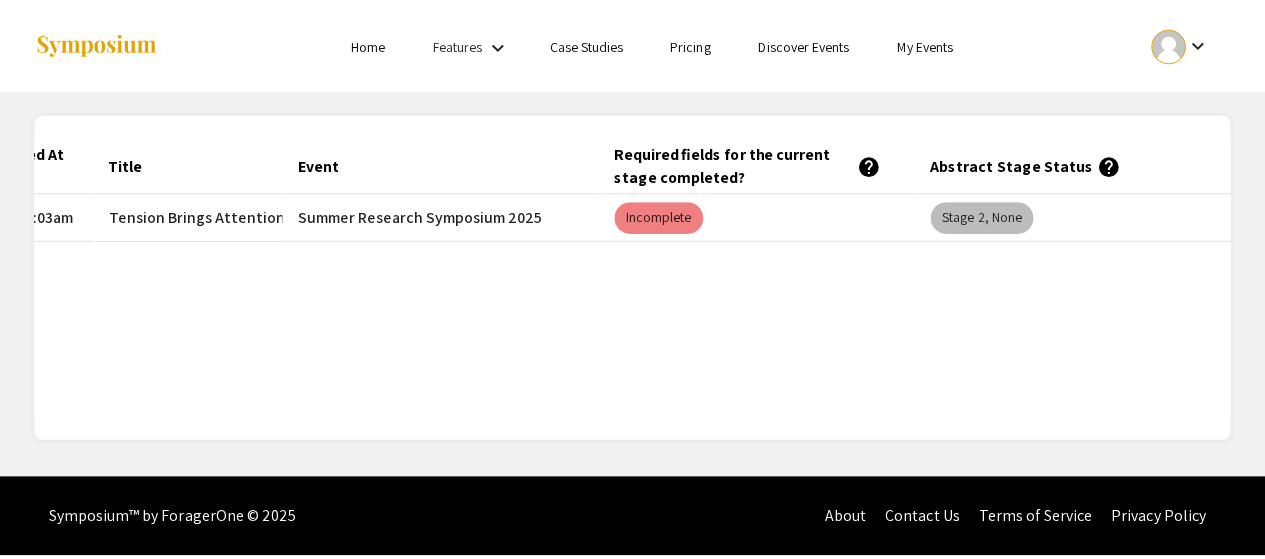 scroll, scrollTop: 0, scrollLeft: 0, axis: both 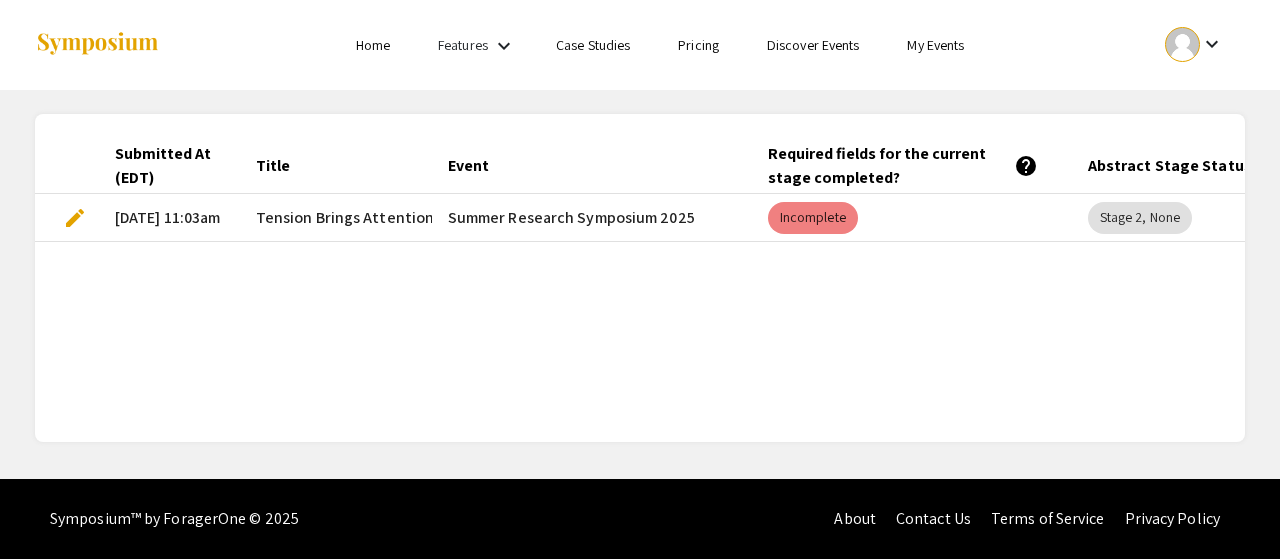 click on "edit" at bounding box center (75, 218) 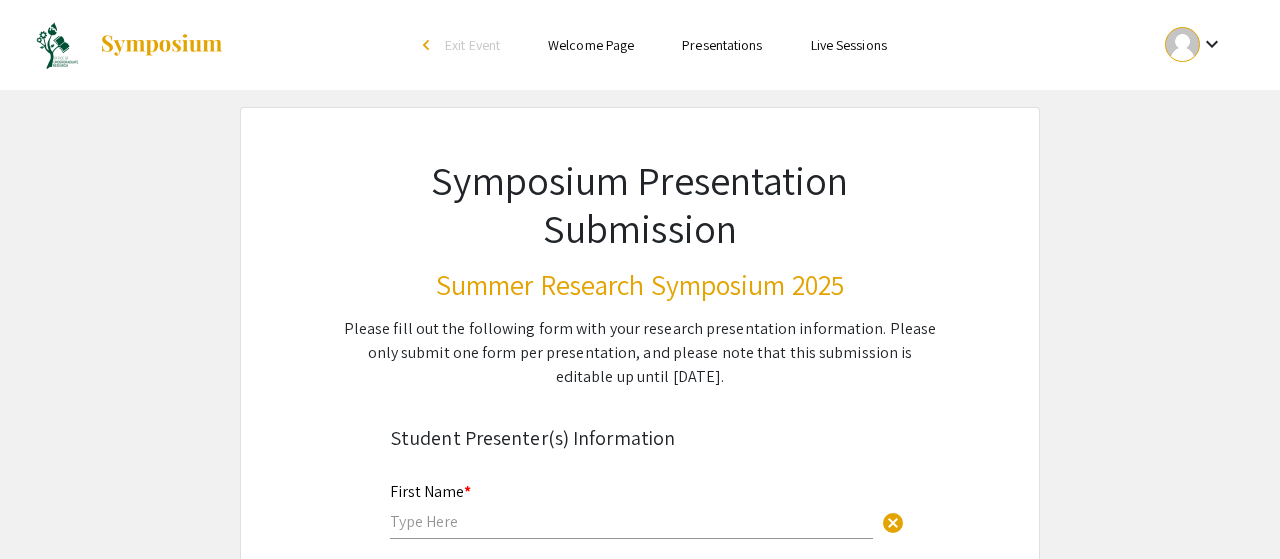 type on "[PERSON_NAME]" 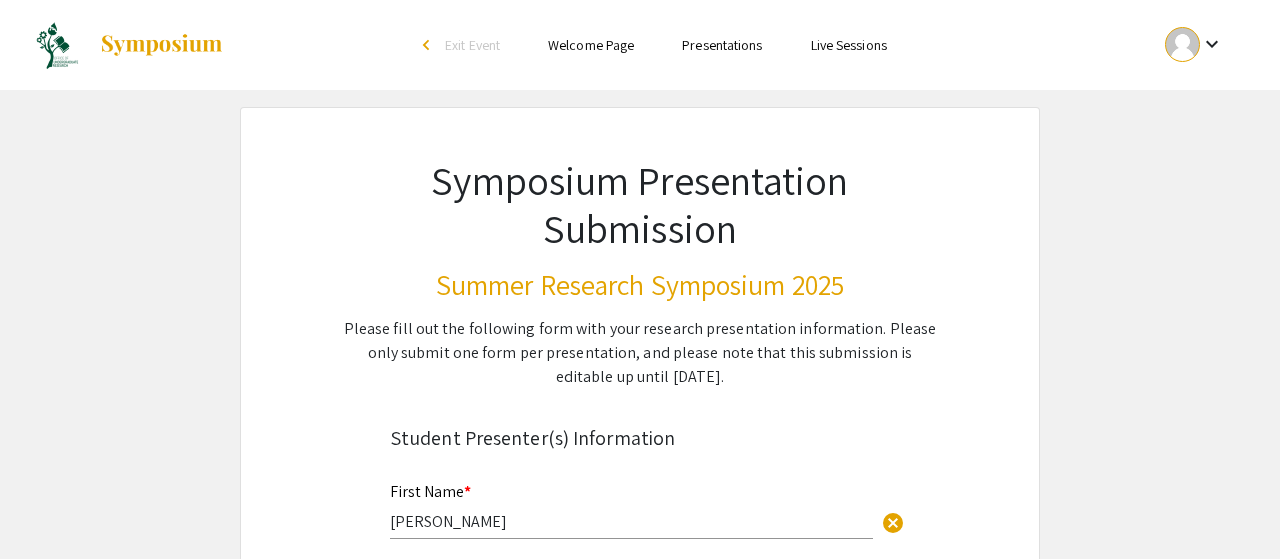 radio on "true" 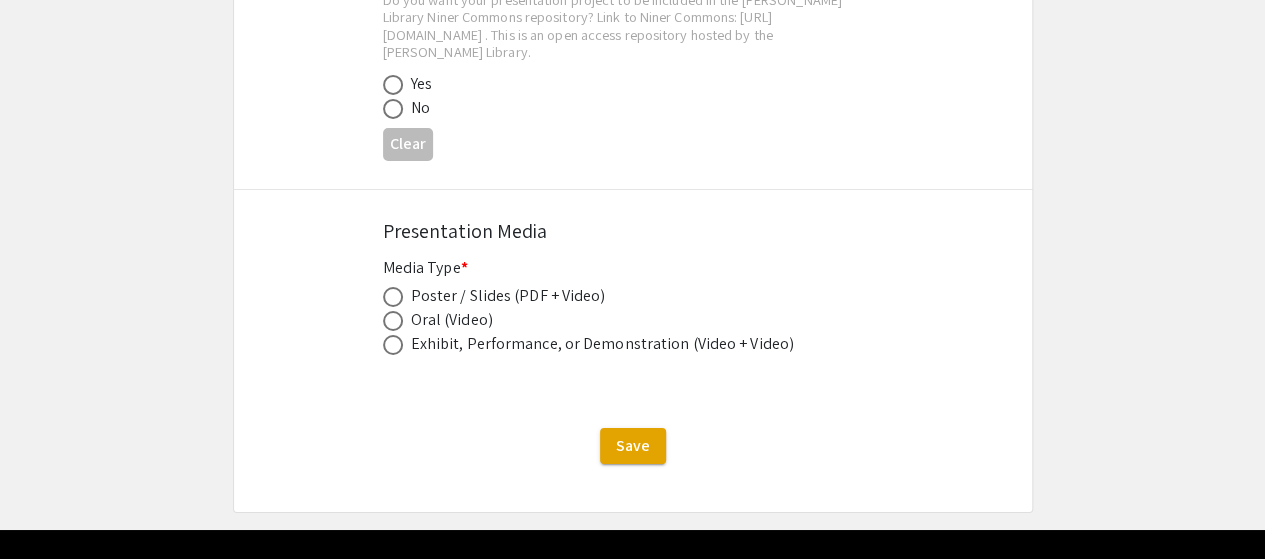 scroll, scrollTop: 3449, scrollLeft: 0, axis: vertical 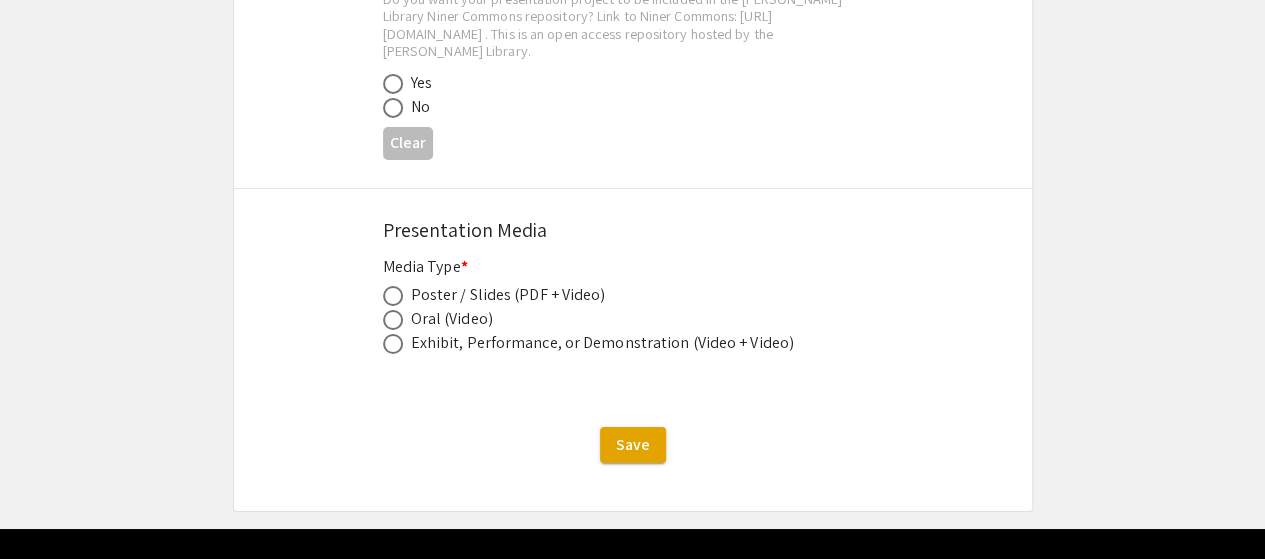 click at bounding box center [393, 296] 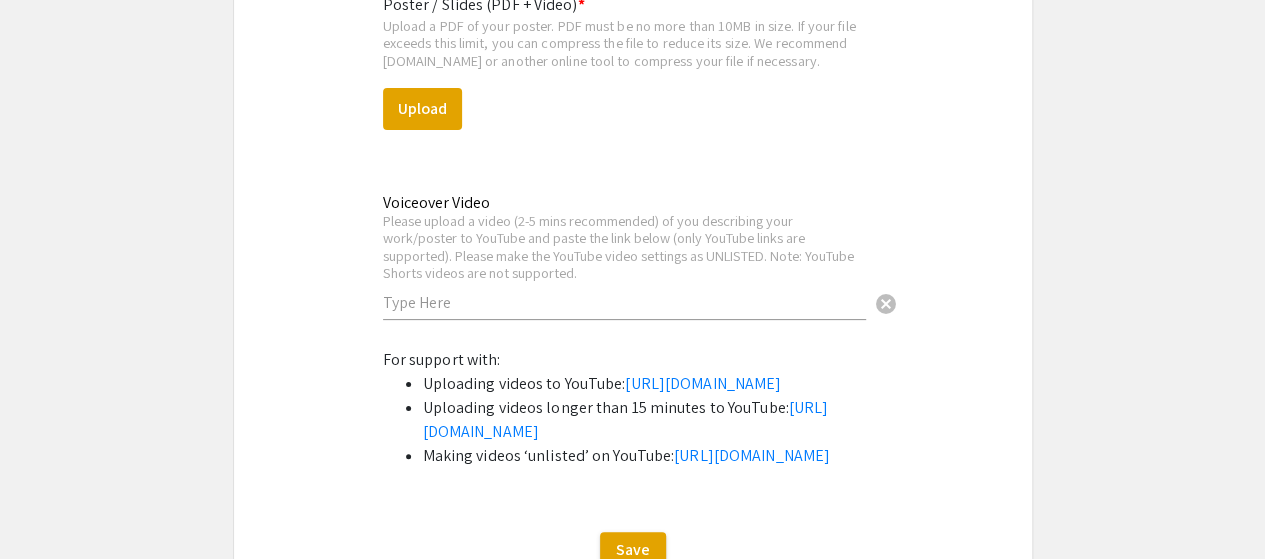 scroll, scrollTop: 3858, scrollLeft: 0, axis: vertical 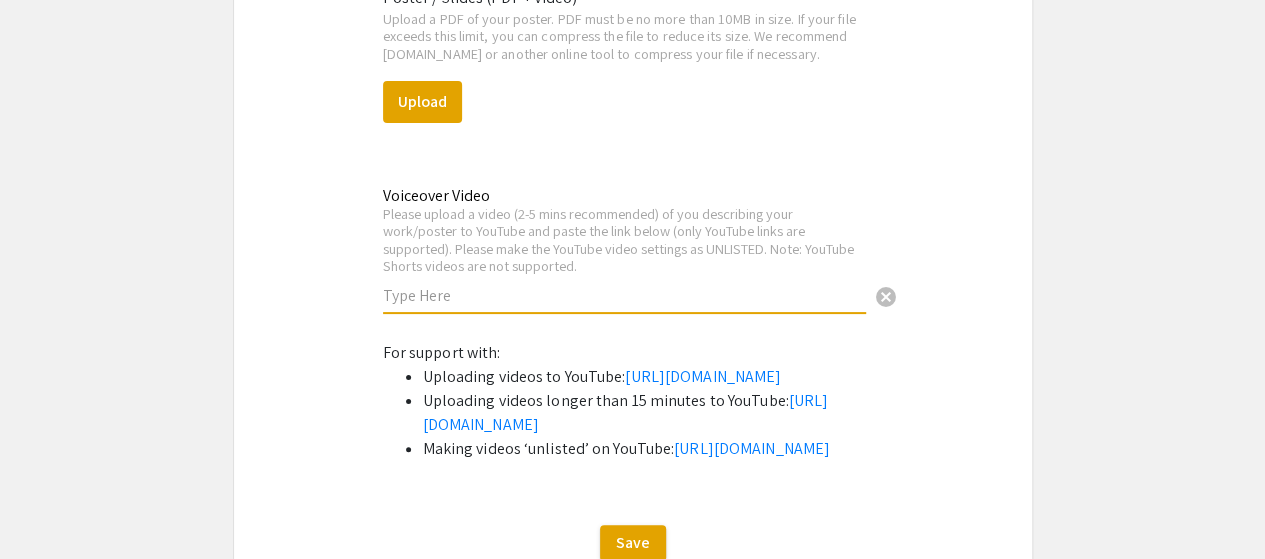 click at bounding box center [624, 295] 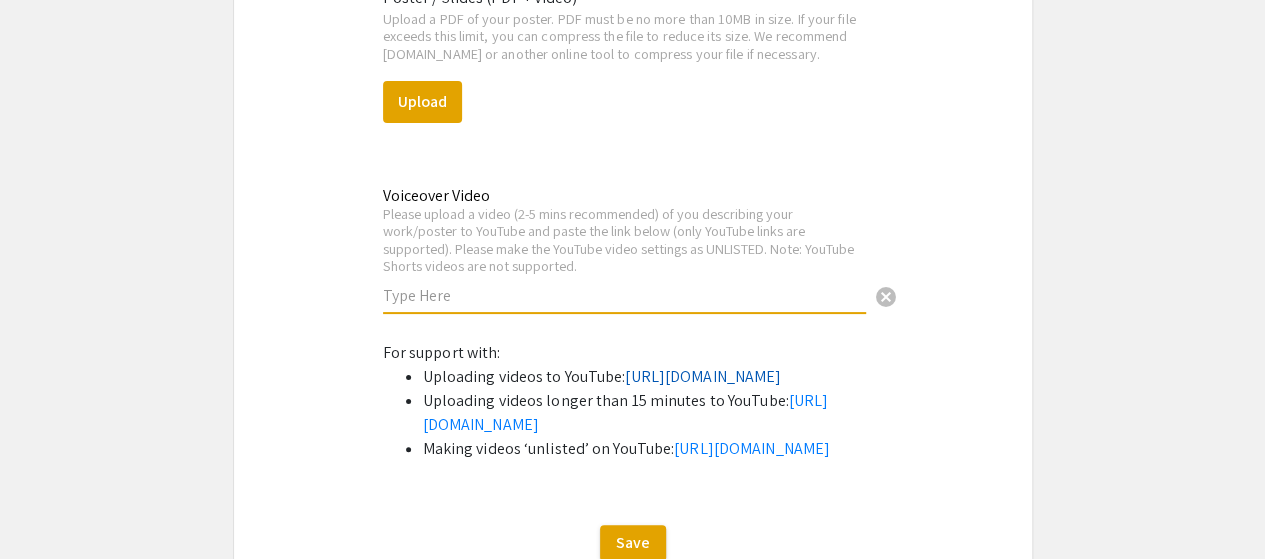paste on "[URL][DOMAIN_NAME]" 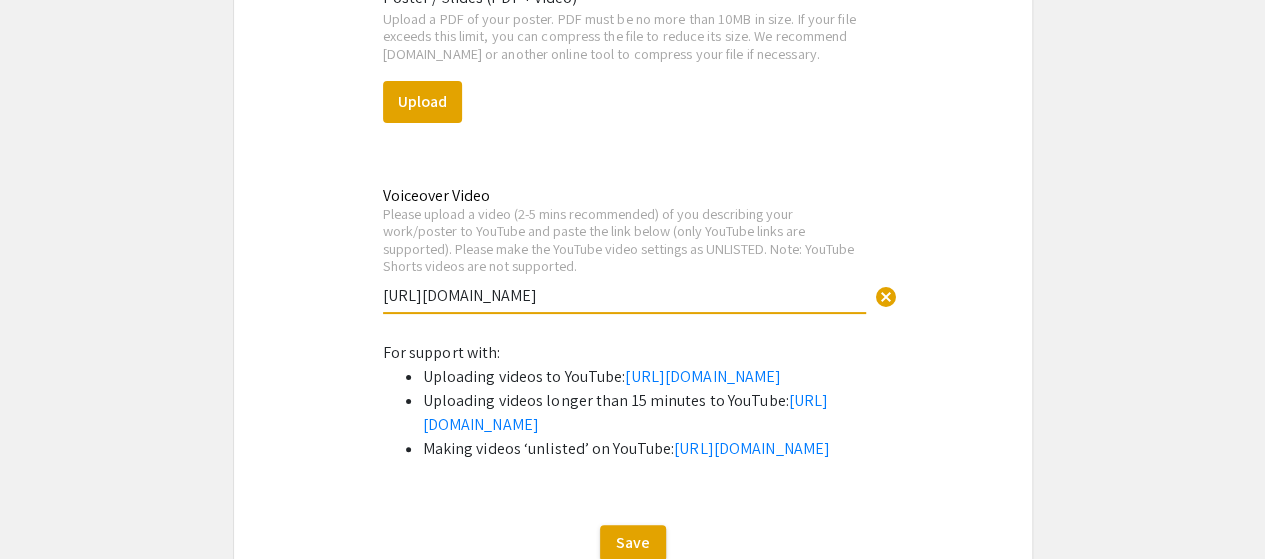 type on "[URL][DOMAIN_NAME]" 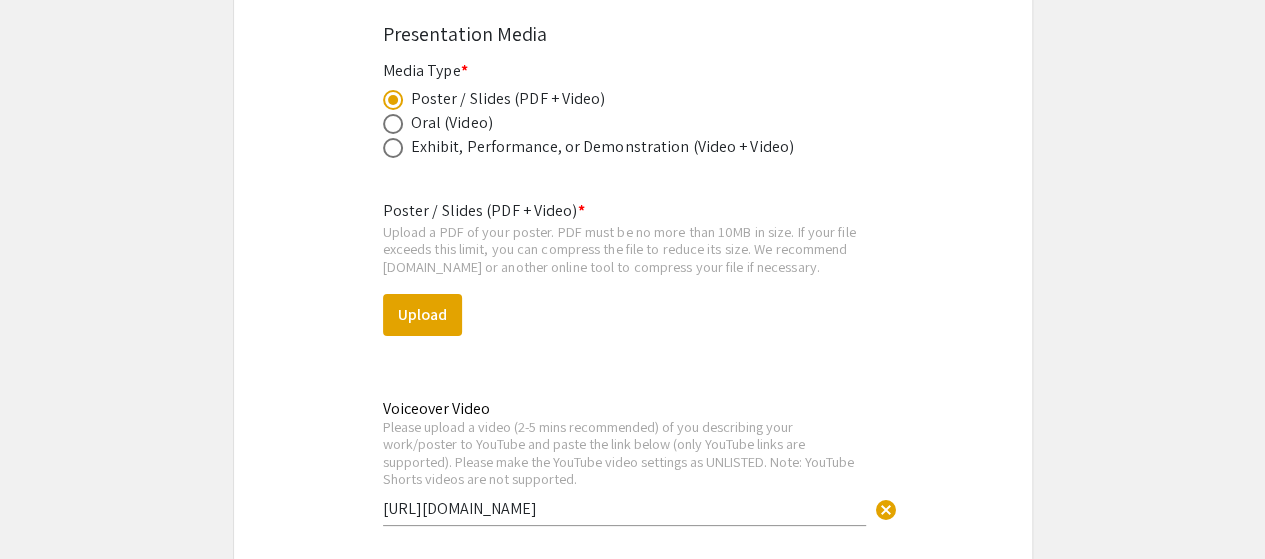 scroll, scrollTop: 3643, scrollLeft: 0, axis: vertical 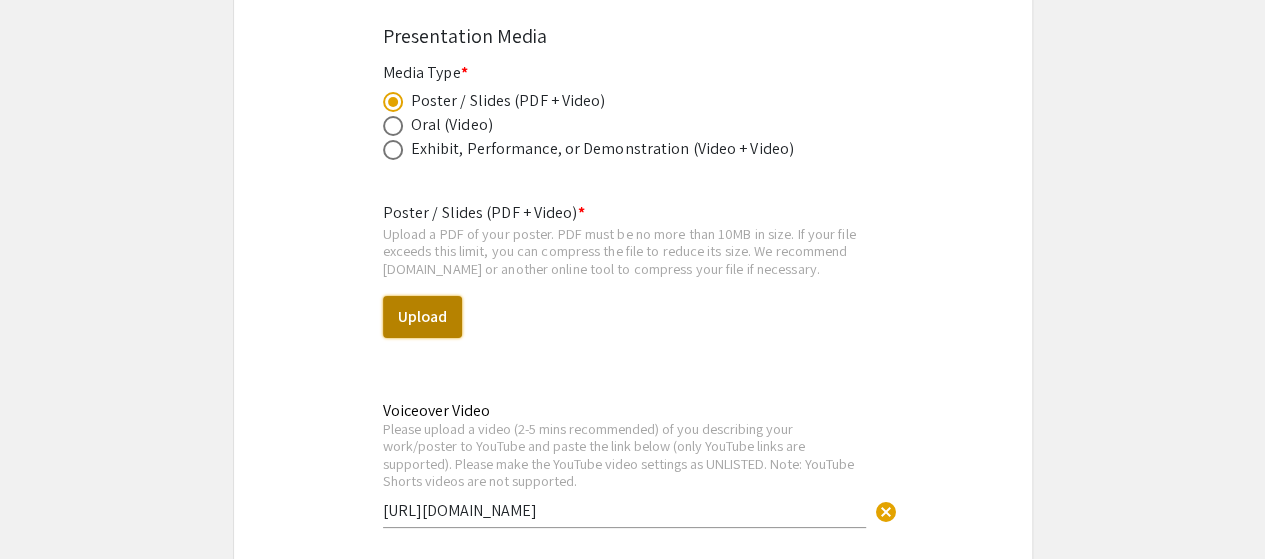 click on "Upload" at bounding box center [422, 317] 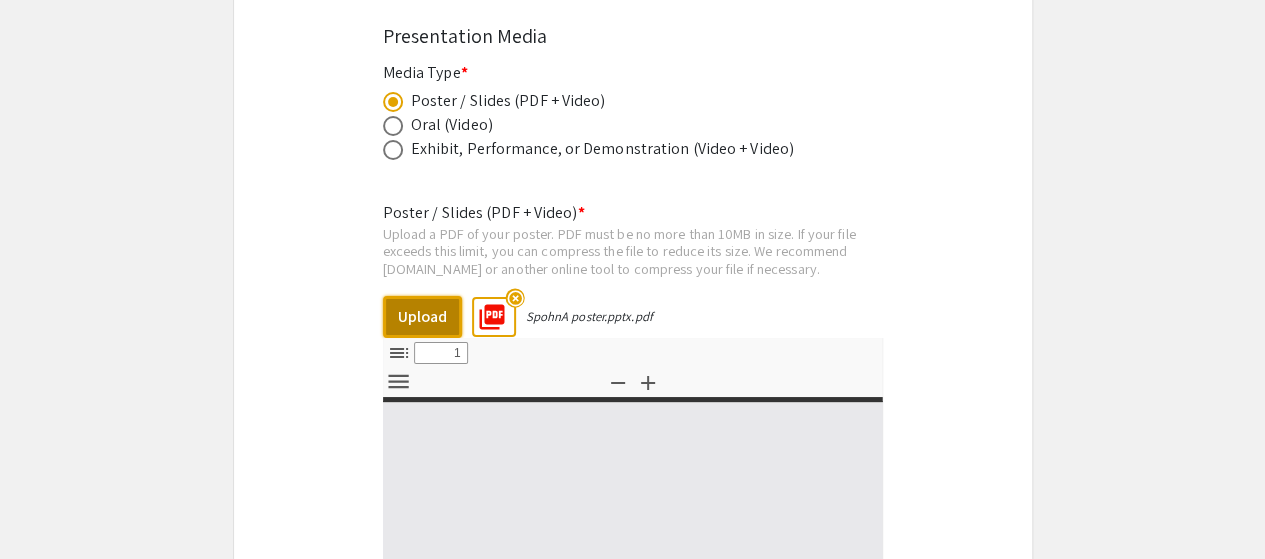 select on "custom" 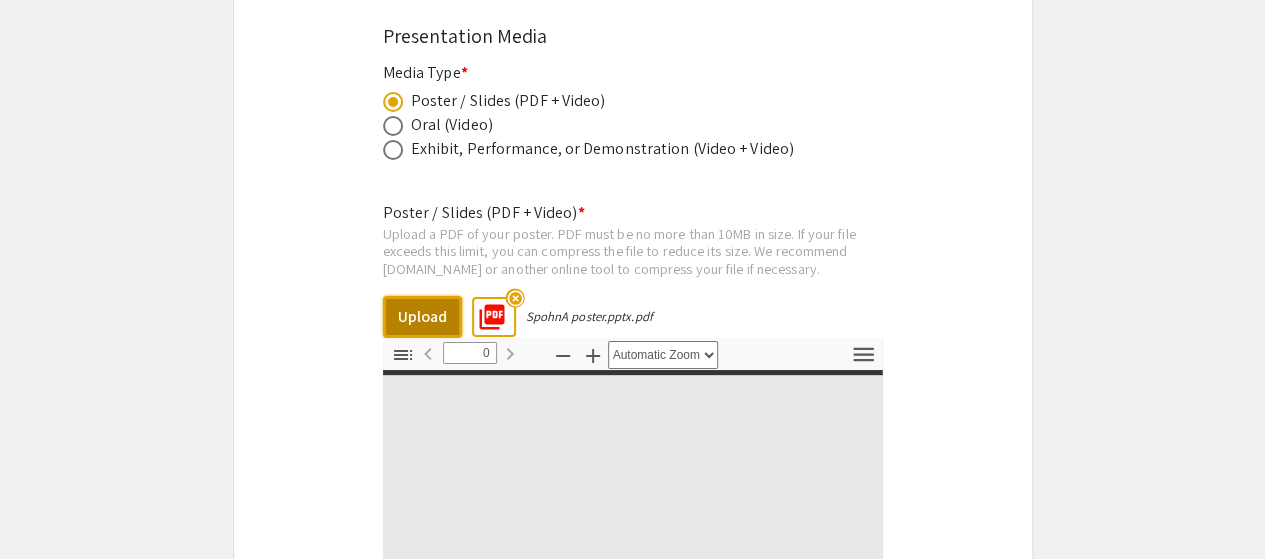 select on "custom" 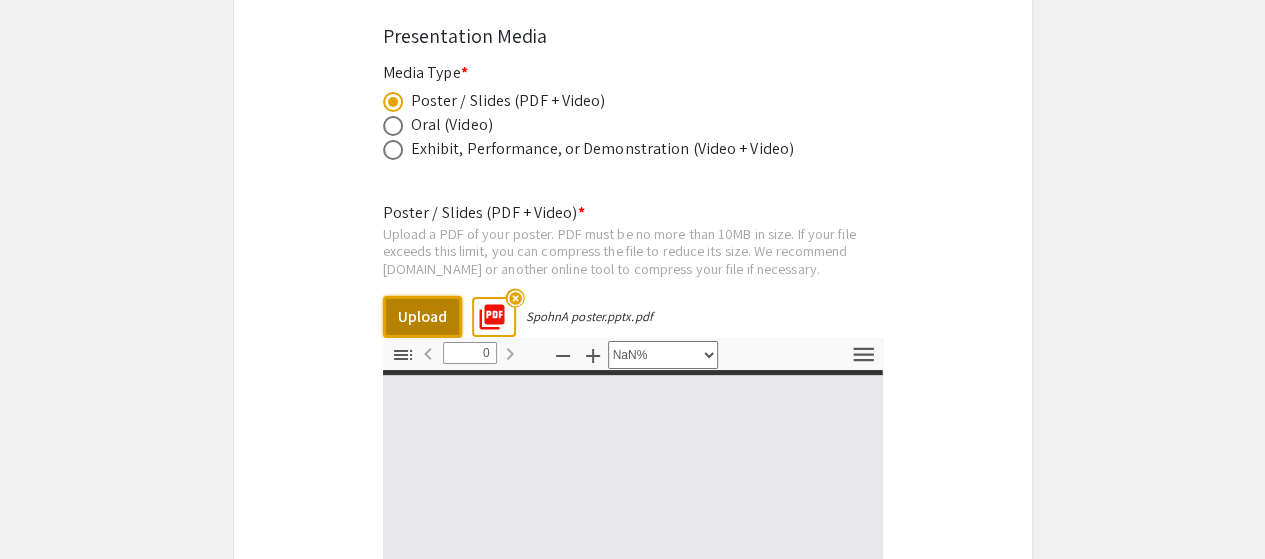 type on "1" 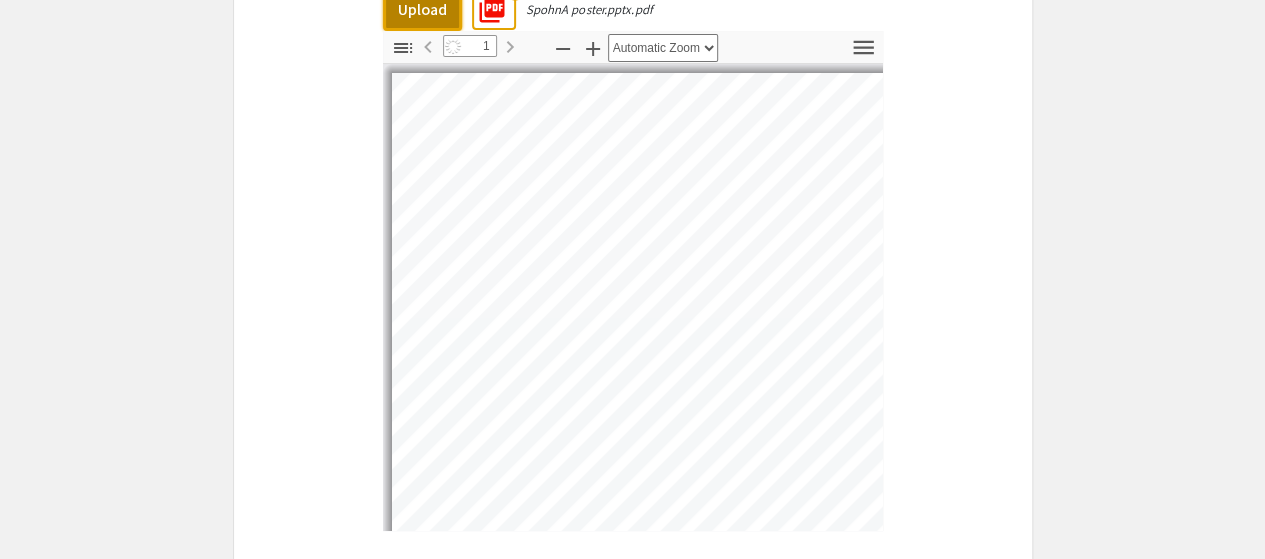 scroll, scrollTop: 3908, scrollLeft: 0, axis: vertical 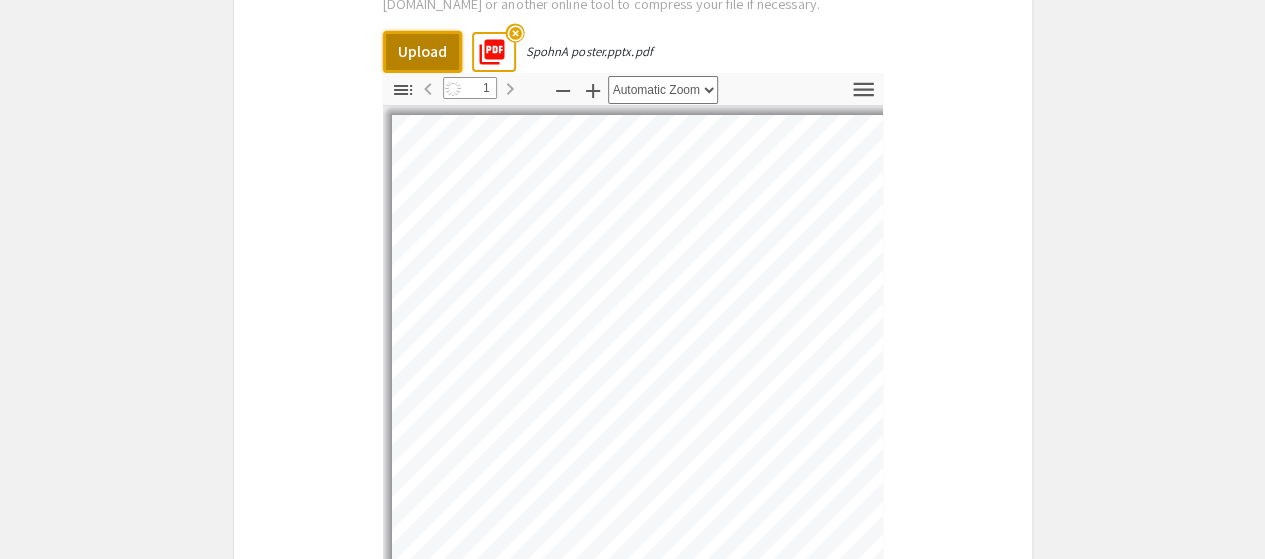 select on "auto" 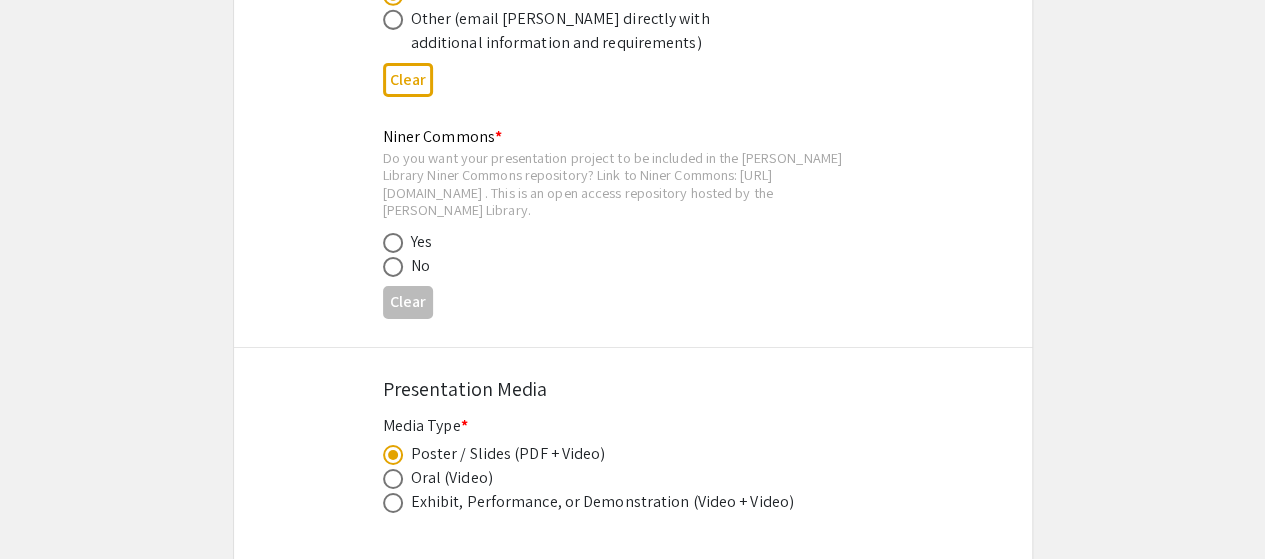 scroll, scrollTop: 3291, scrollLeft: 0, axis: vertical 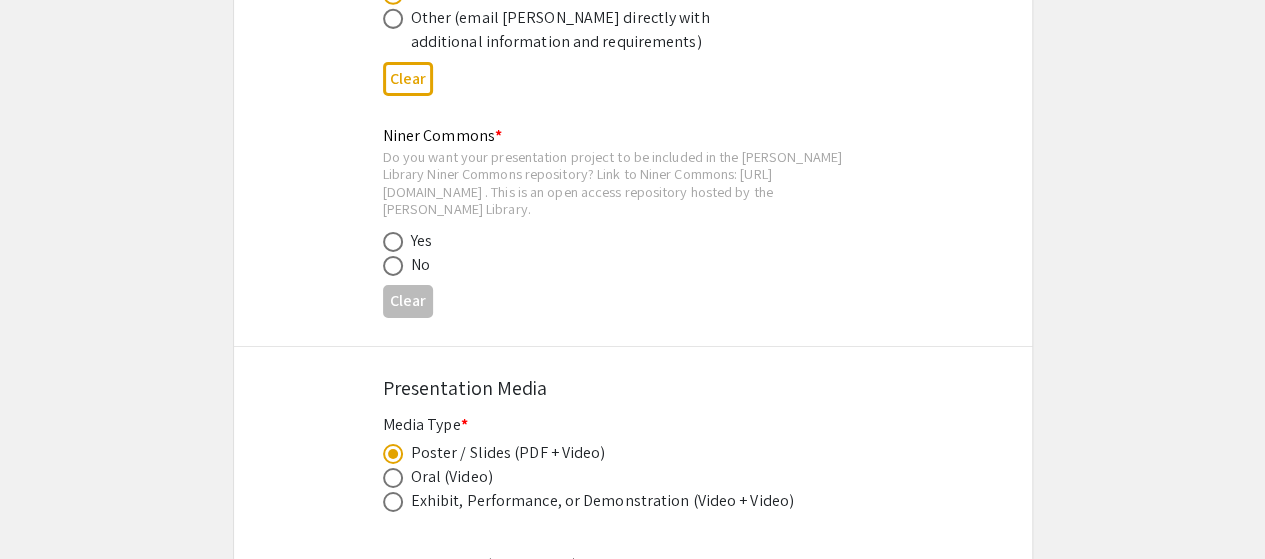 click at bounding box center (393, 242) 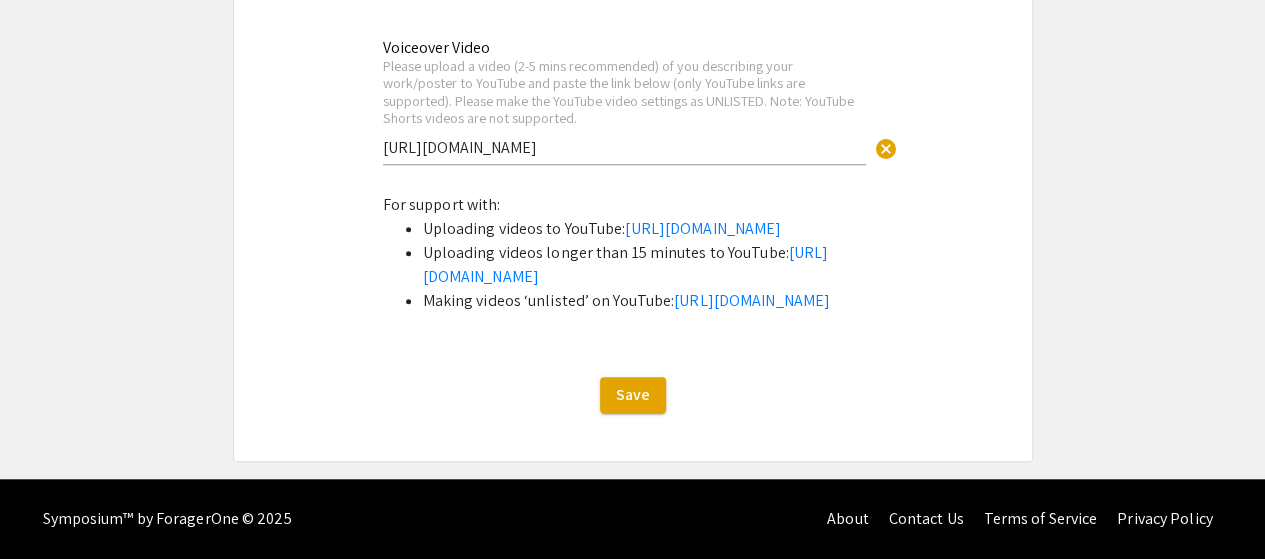 scroll, scrollTop: 4624, scrollLeft: 0, axis: vertical 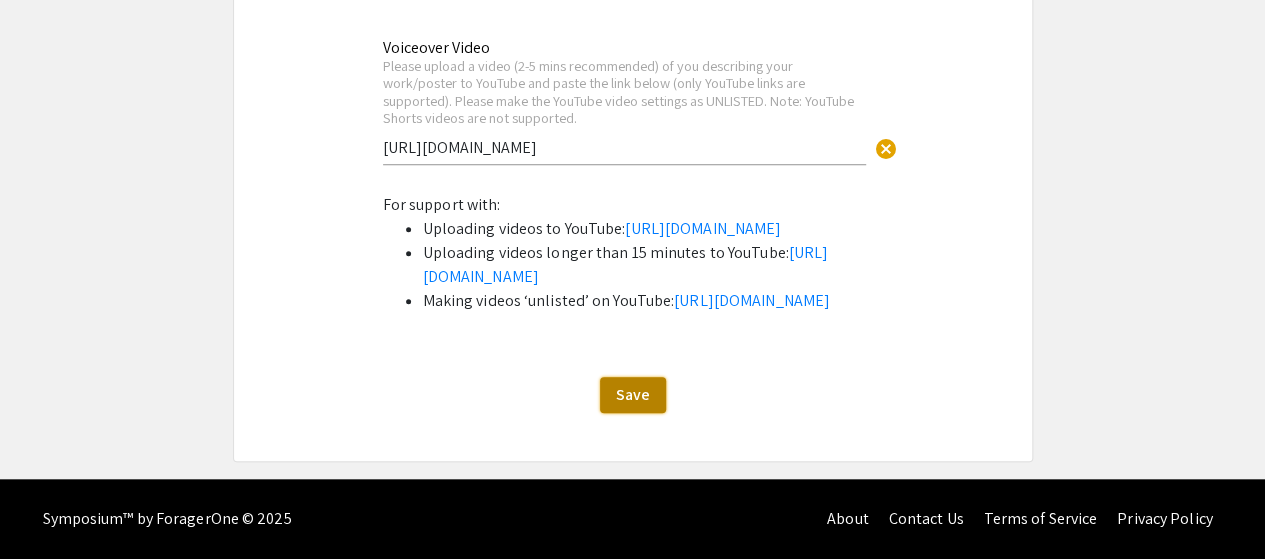 click on "Save" 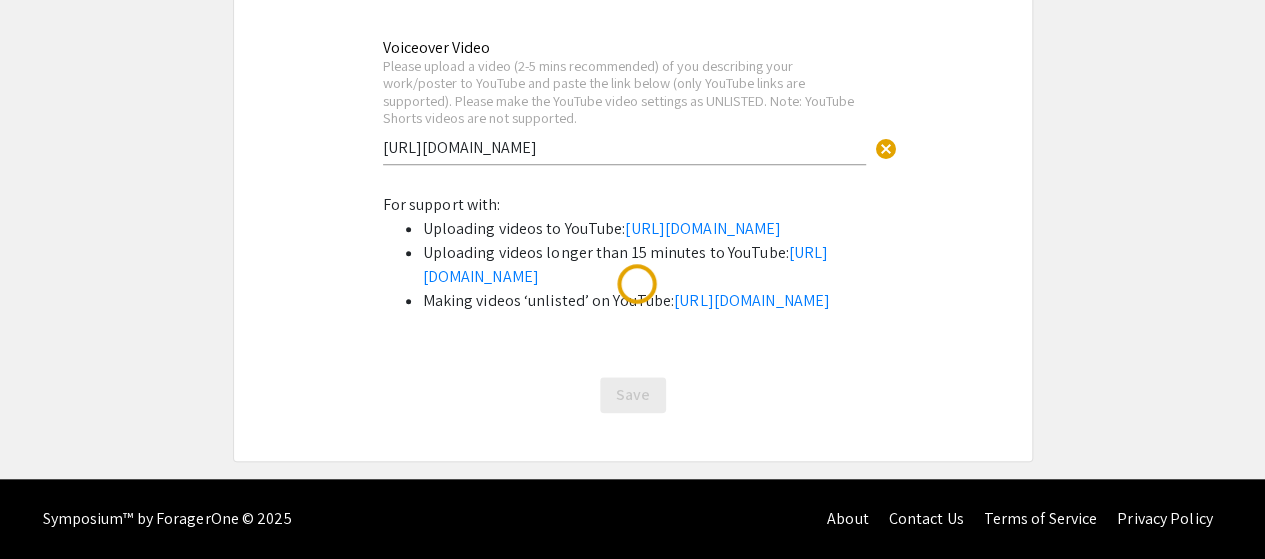 scroll, scrollTop: 0, scrollLeft: 0, axis: both 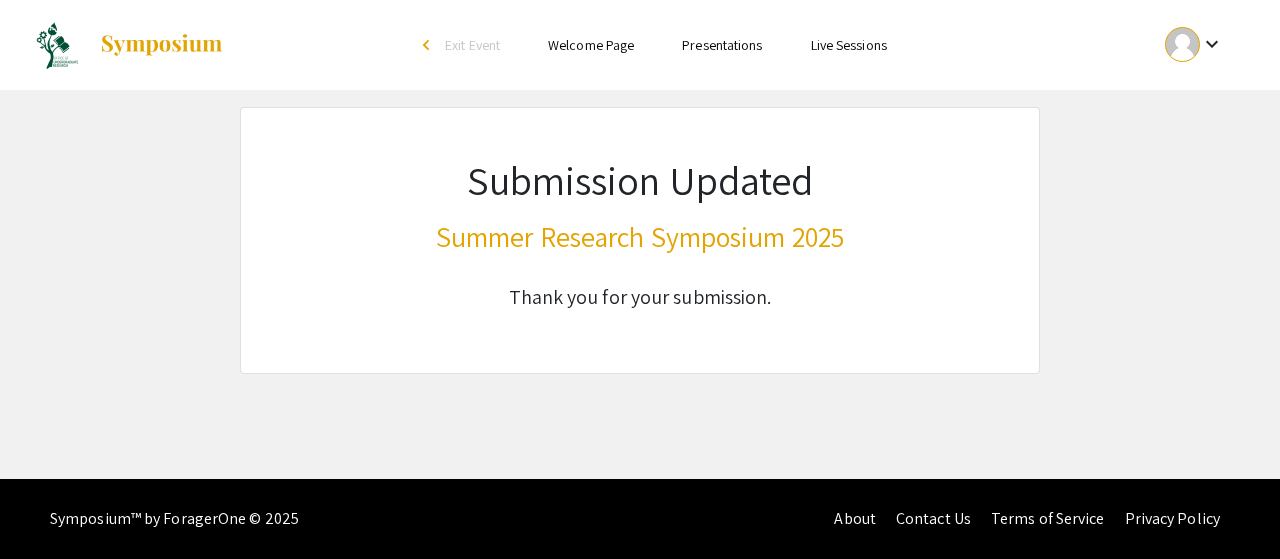 click on "Presentations" at bounding box center (722, 45) 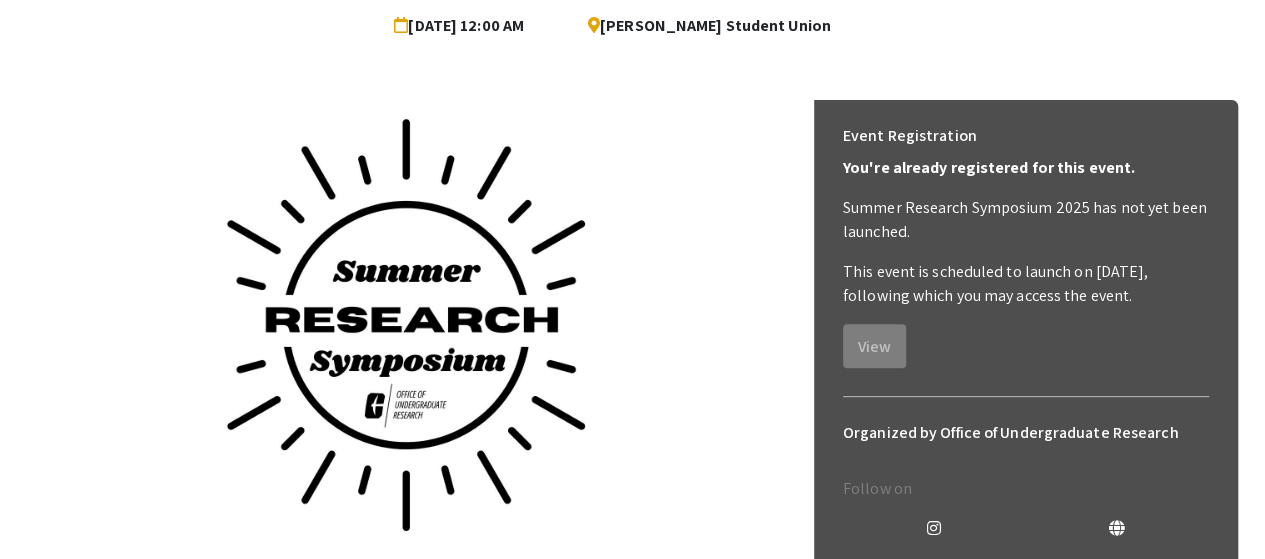 scroll, scrollTop: 0, scrollLeft: 0, axis: both 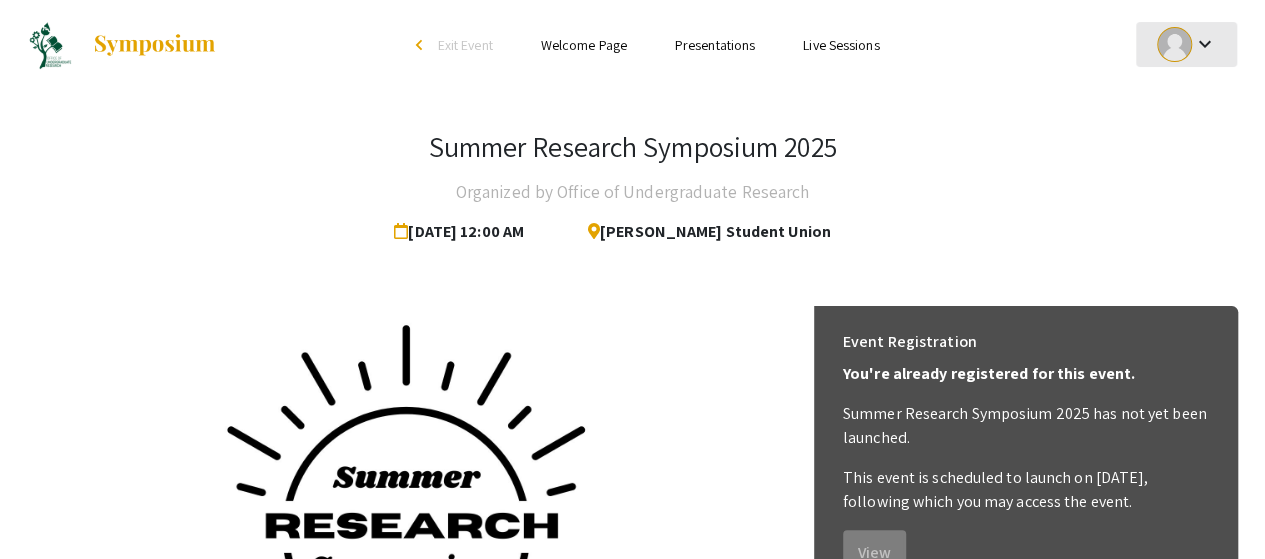 click at bounding box center (1174, 44) 